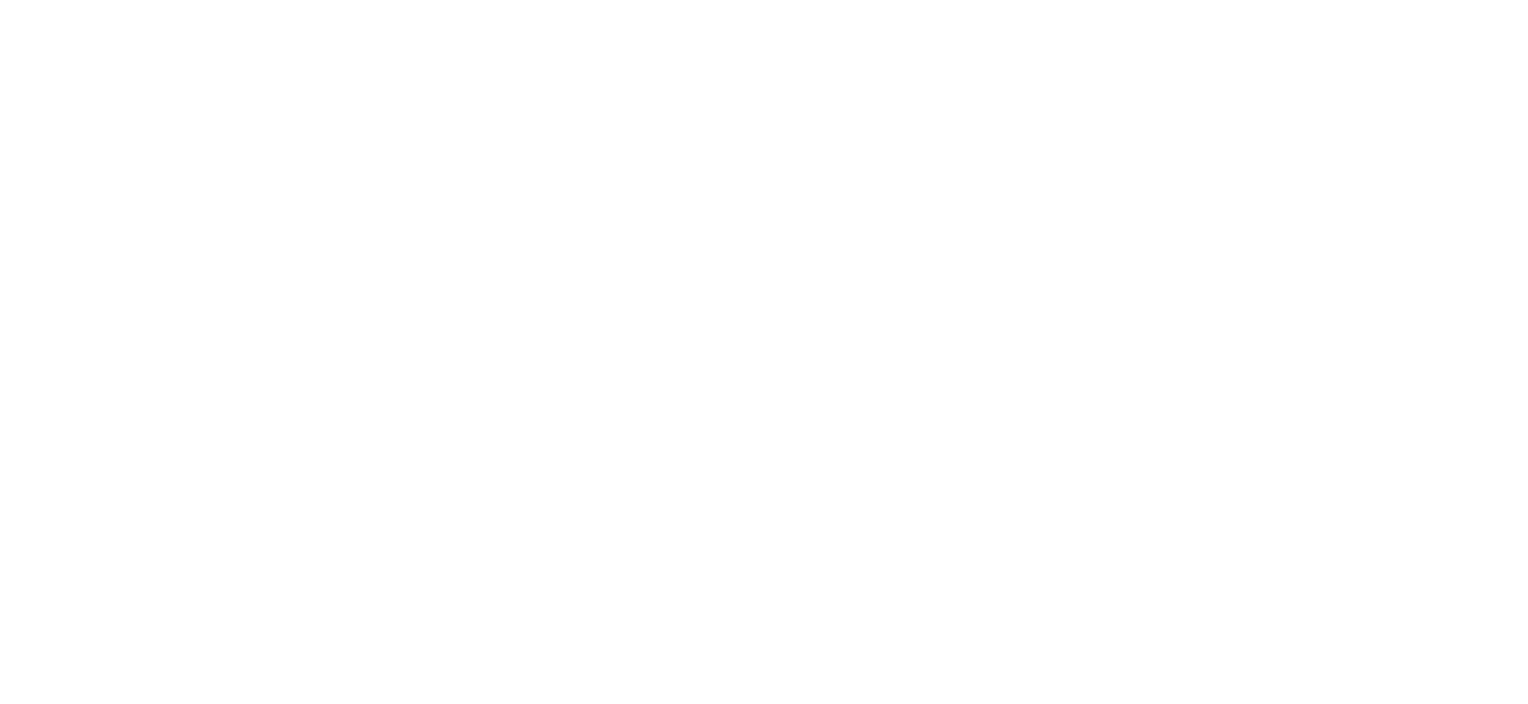 scroll, scrollTop: 0, scrollLeft: 0, axis: both 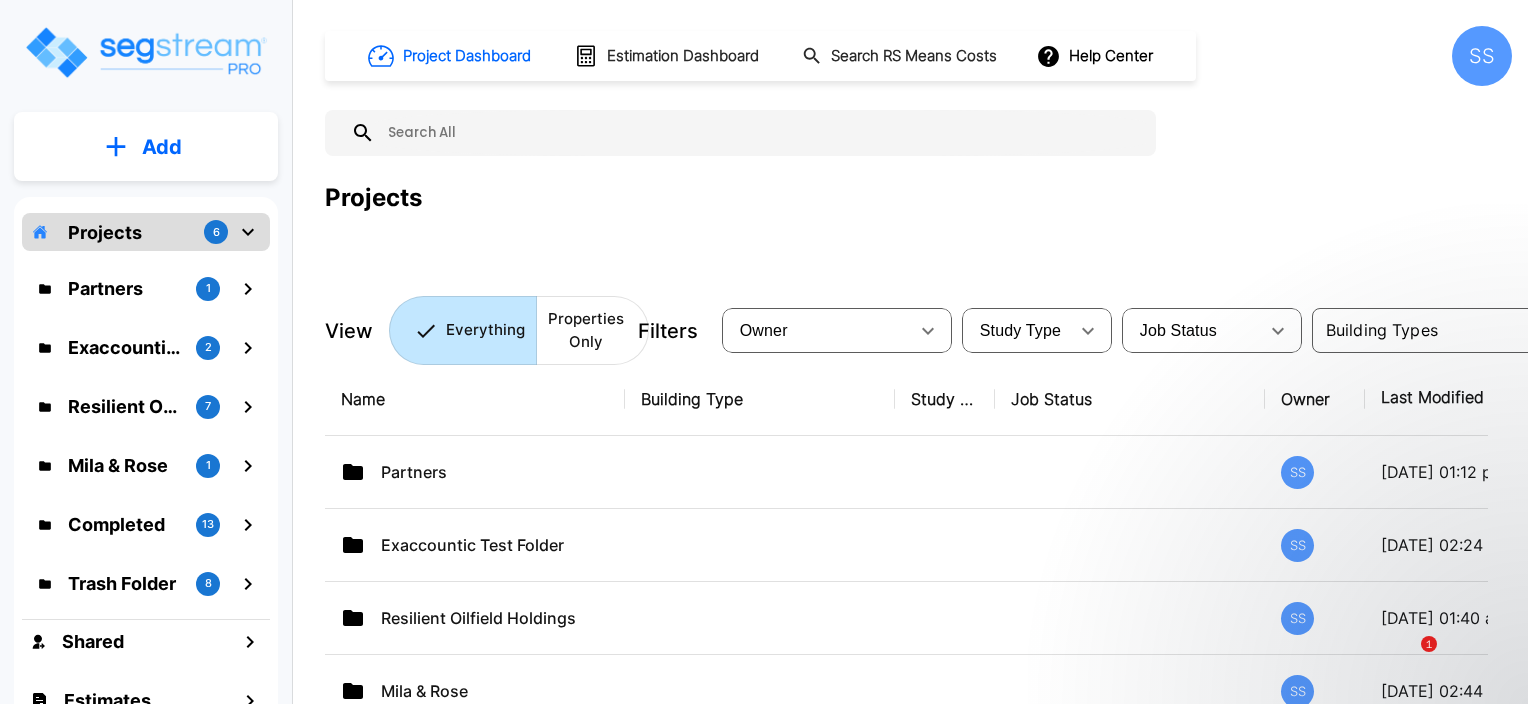 drag, startPoint x: 931, startPoint y: 204, endPoint x: 925, endPoint y: 222, distance: 18.973665 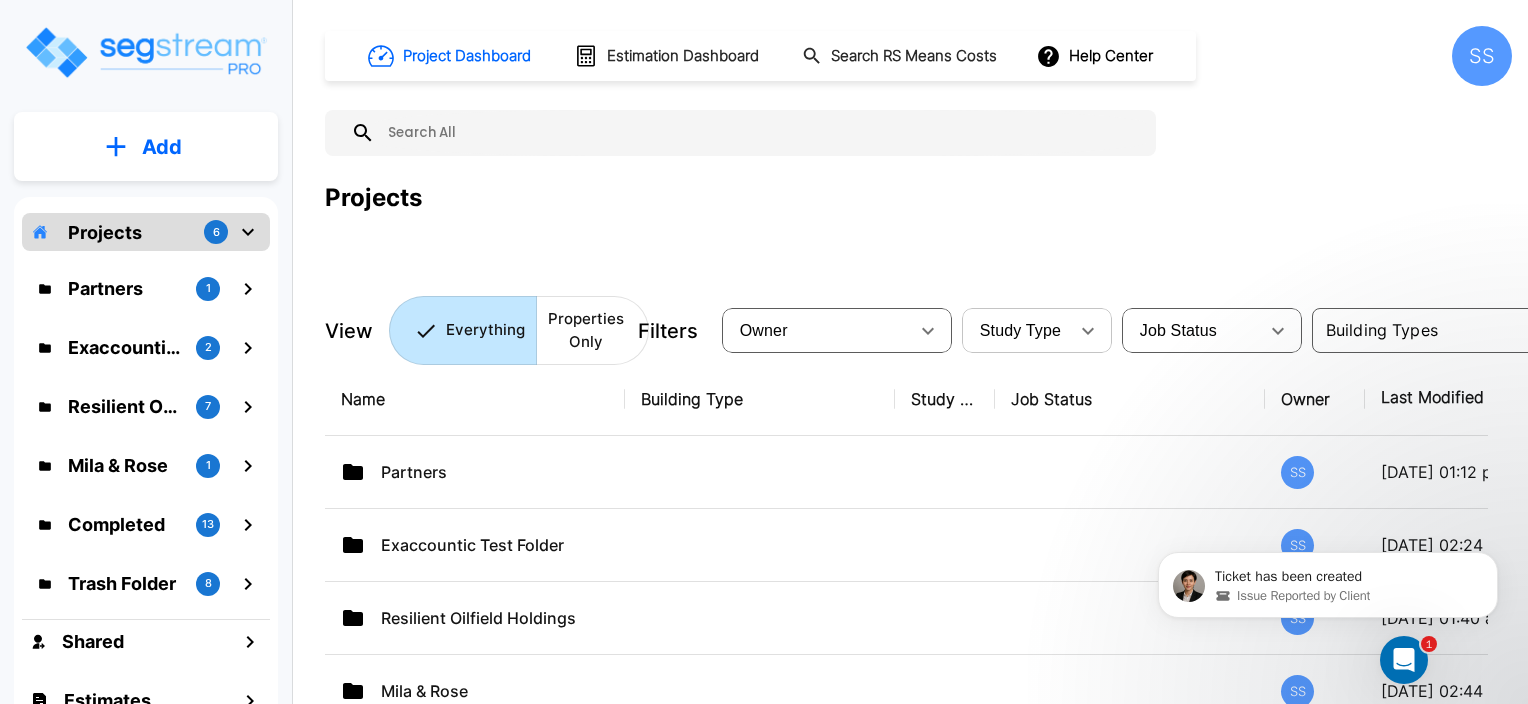 scroll, scrollTop: 0, scrollLeft: 0, axis: both 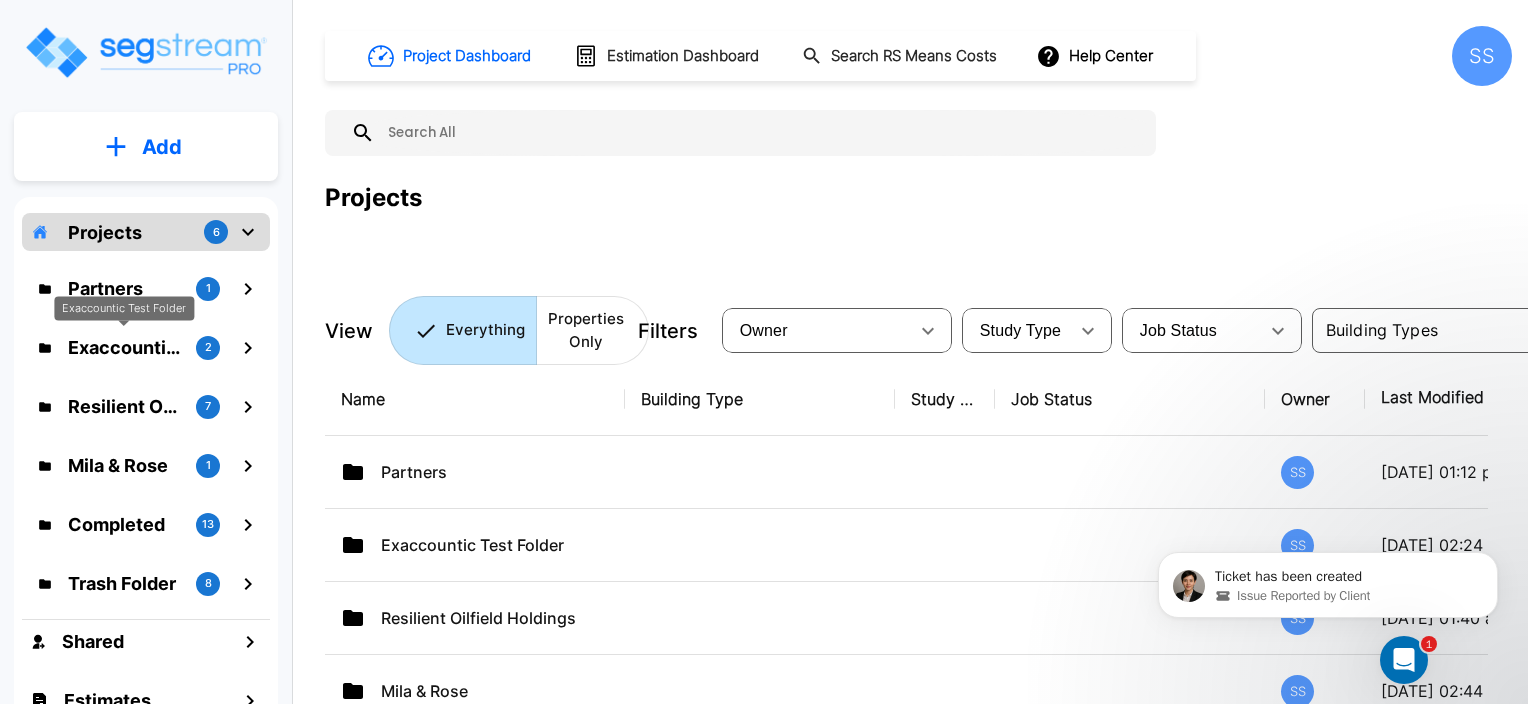 click on "Exaccountic Test Folder" at bounding box center (124, 347) 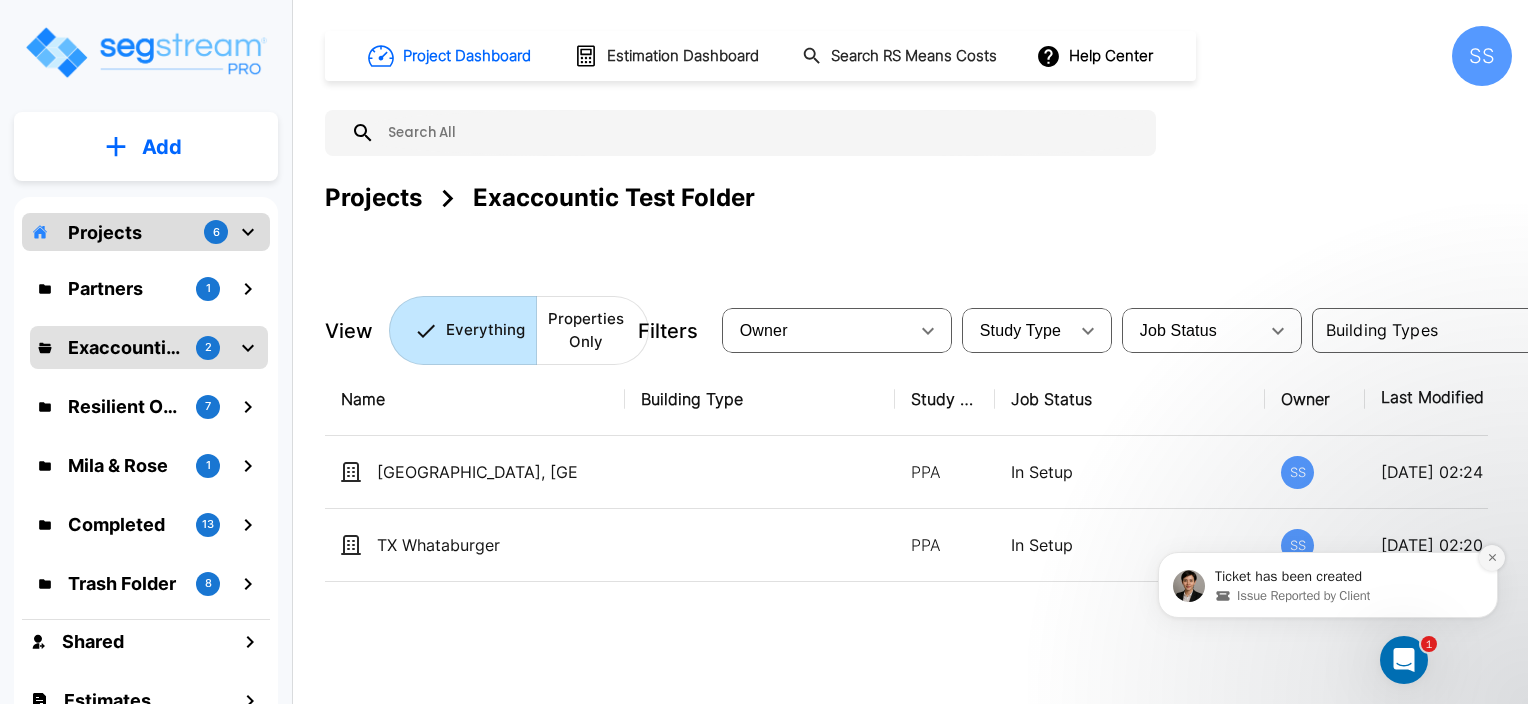 click at bounding box center [1492, 558] 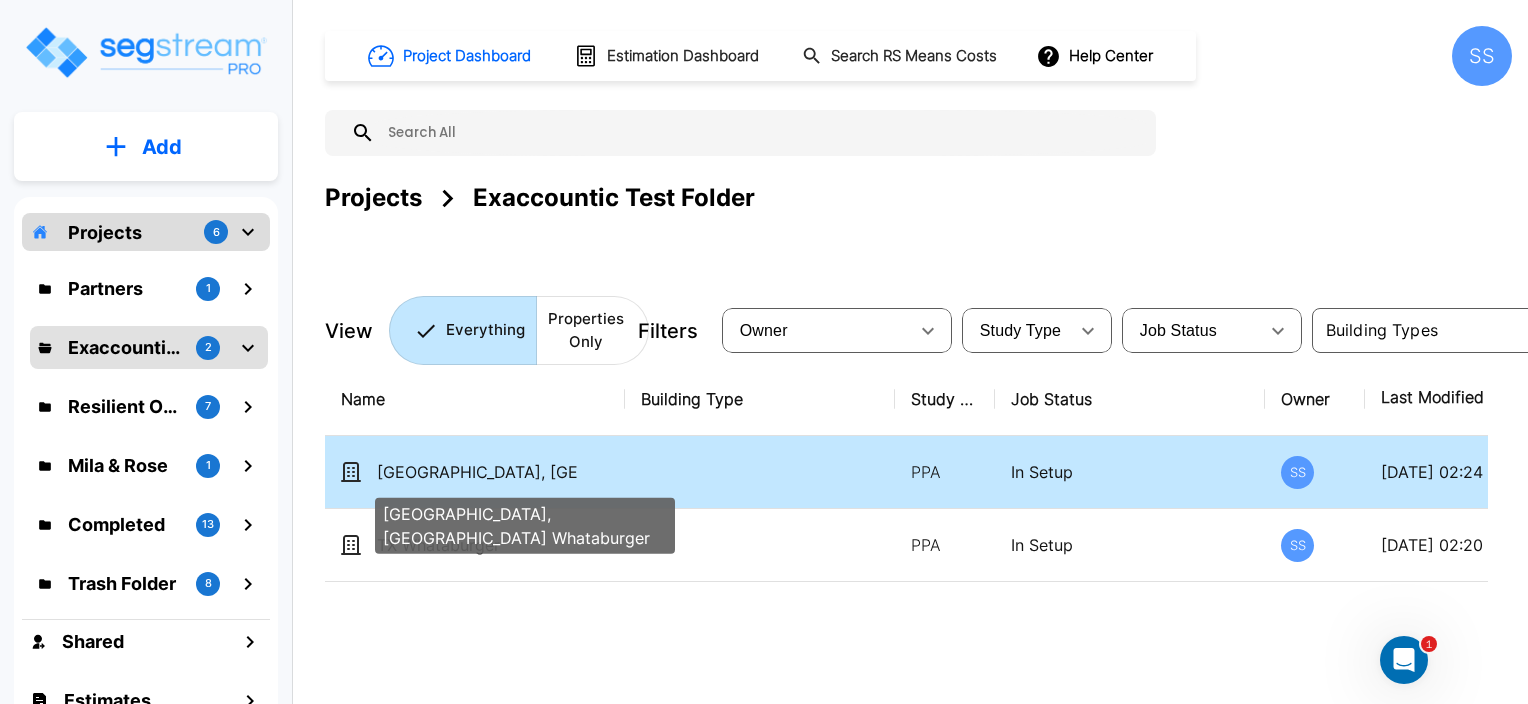 click on "Orange, TX Whataburger" at bounding box center (477, 472) 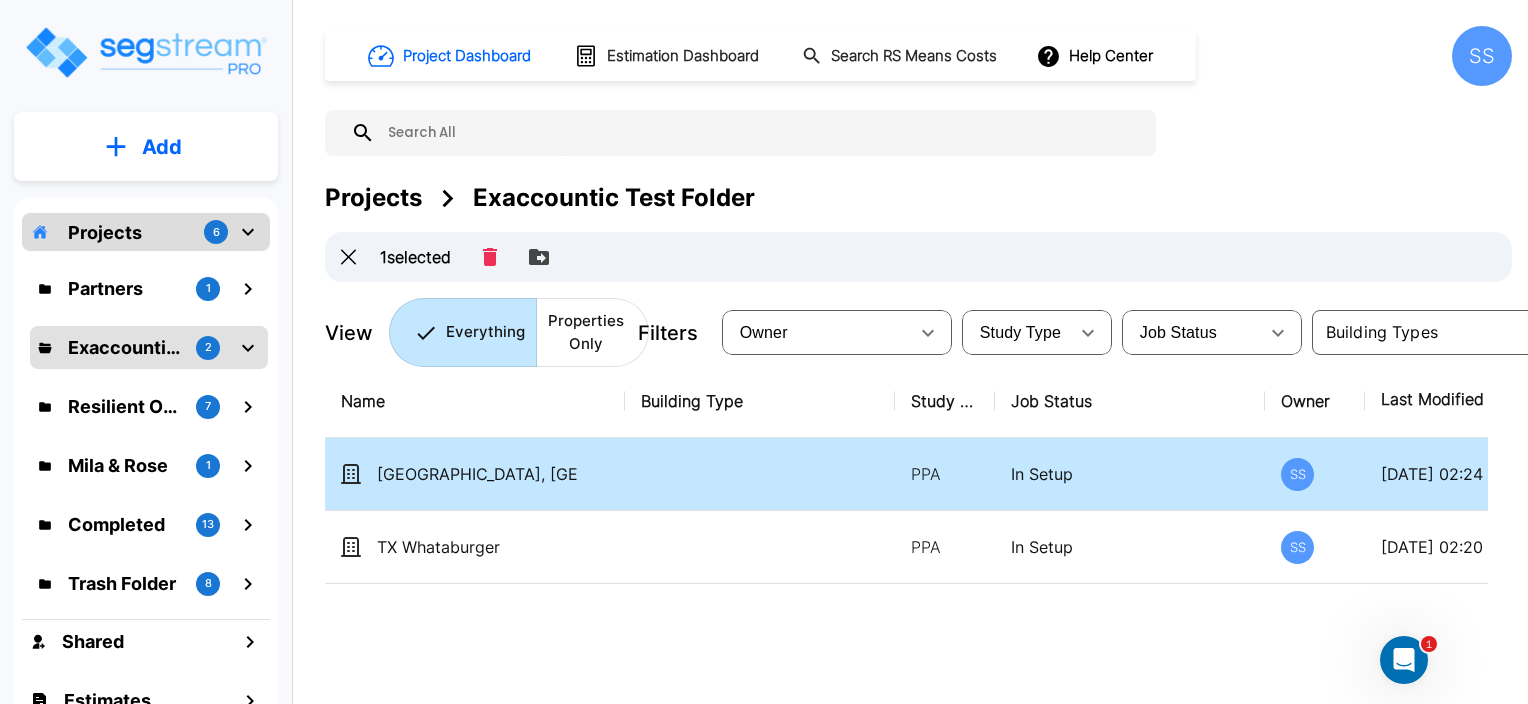 click on "In Setup" at bounding box center [1130, 474] 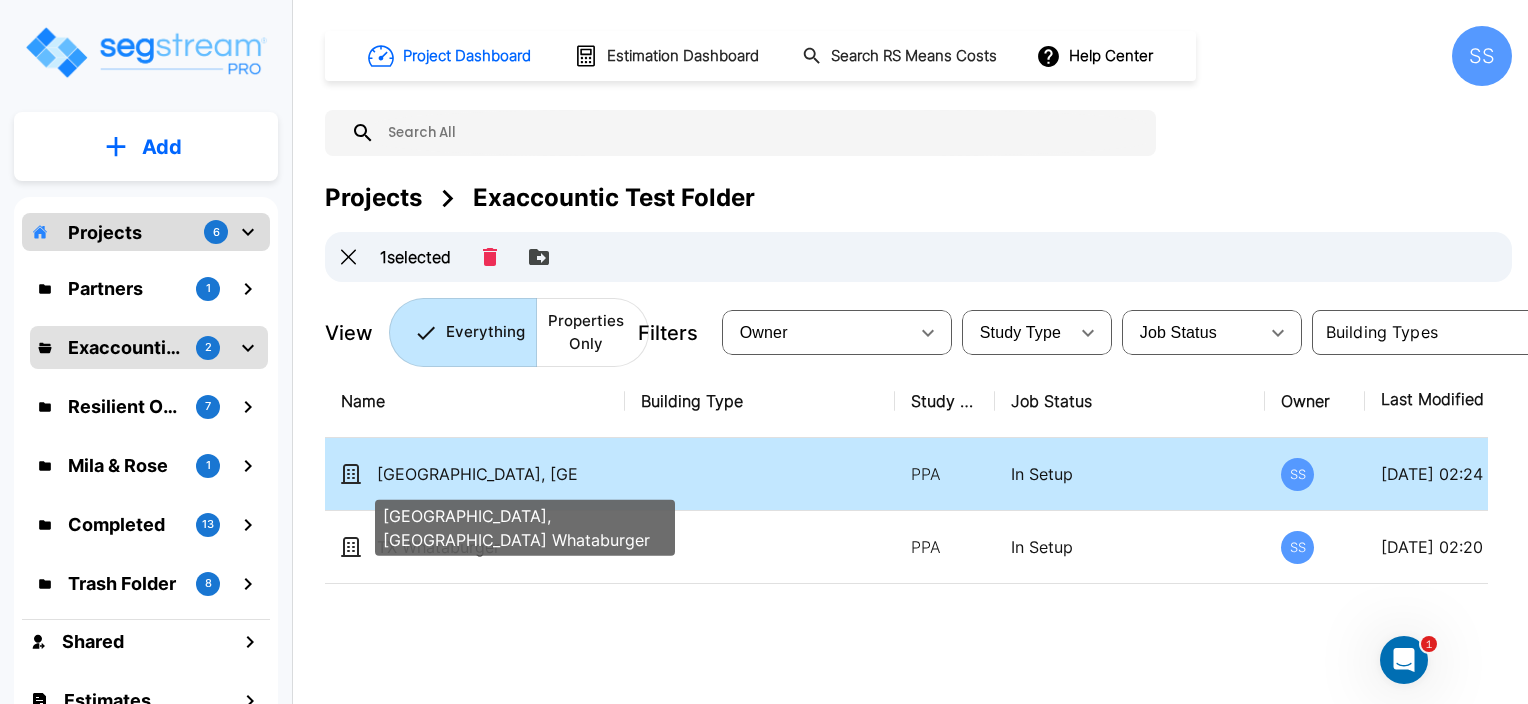 click on "Orange, TX Whataburger" at bounding box center (477, 474) 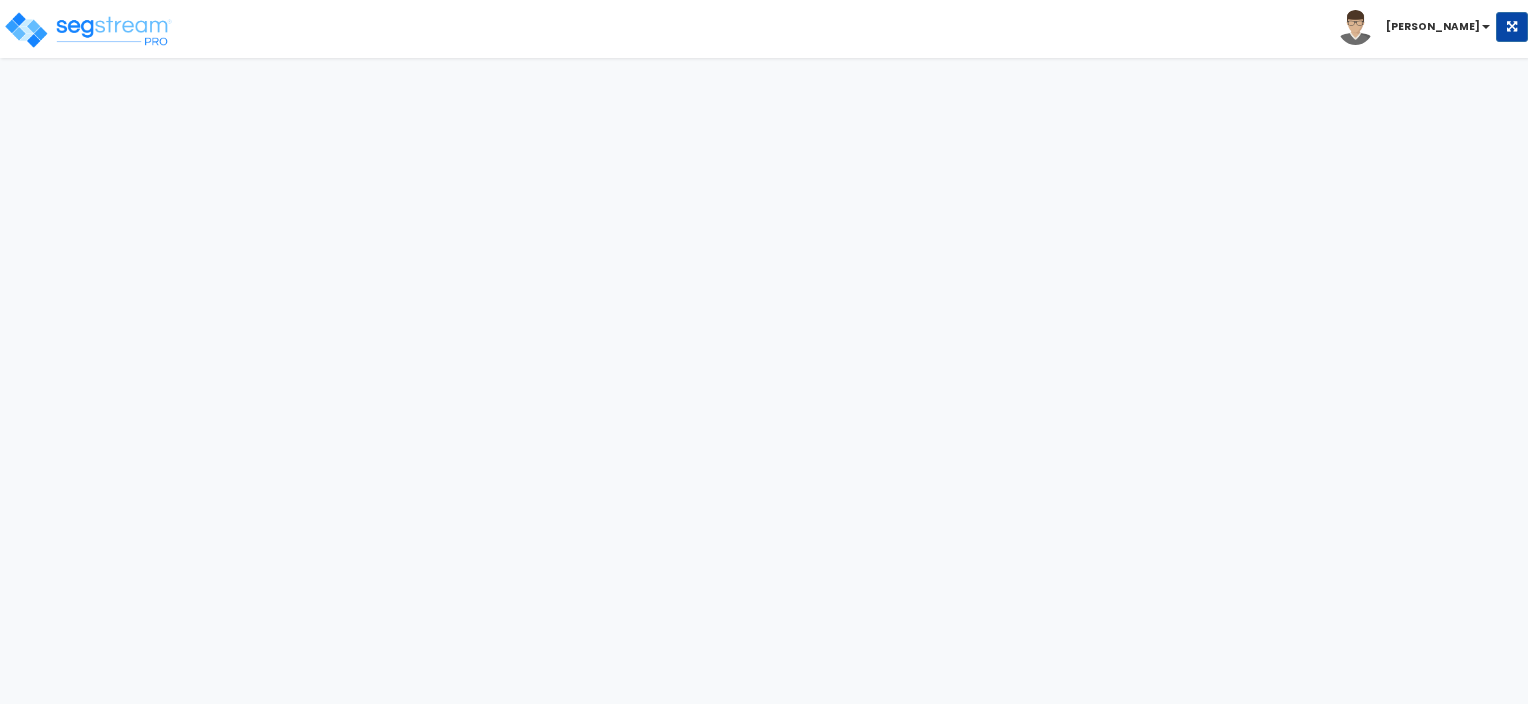 scroll, scrollTop: 0, scrollLeft: 0, axis: both 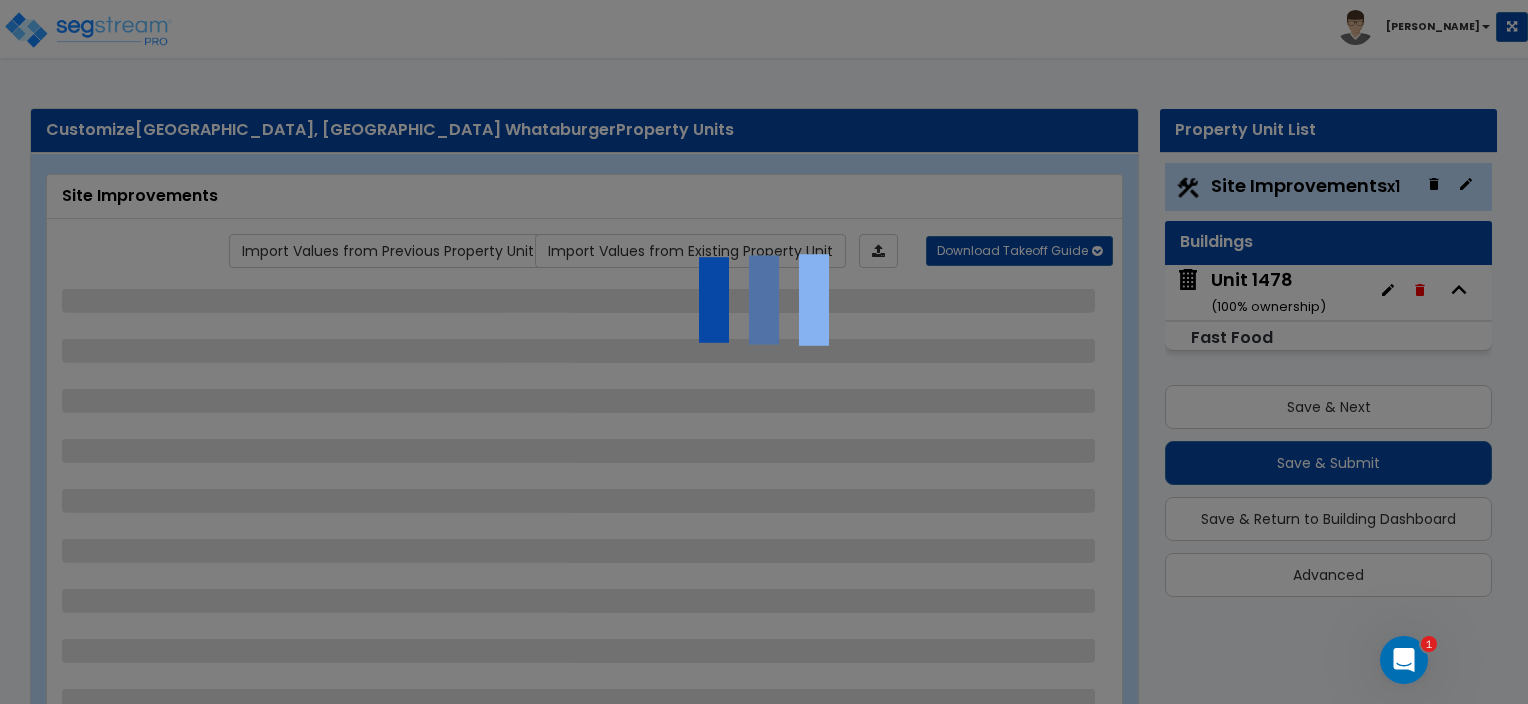 select on "2" 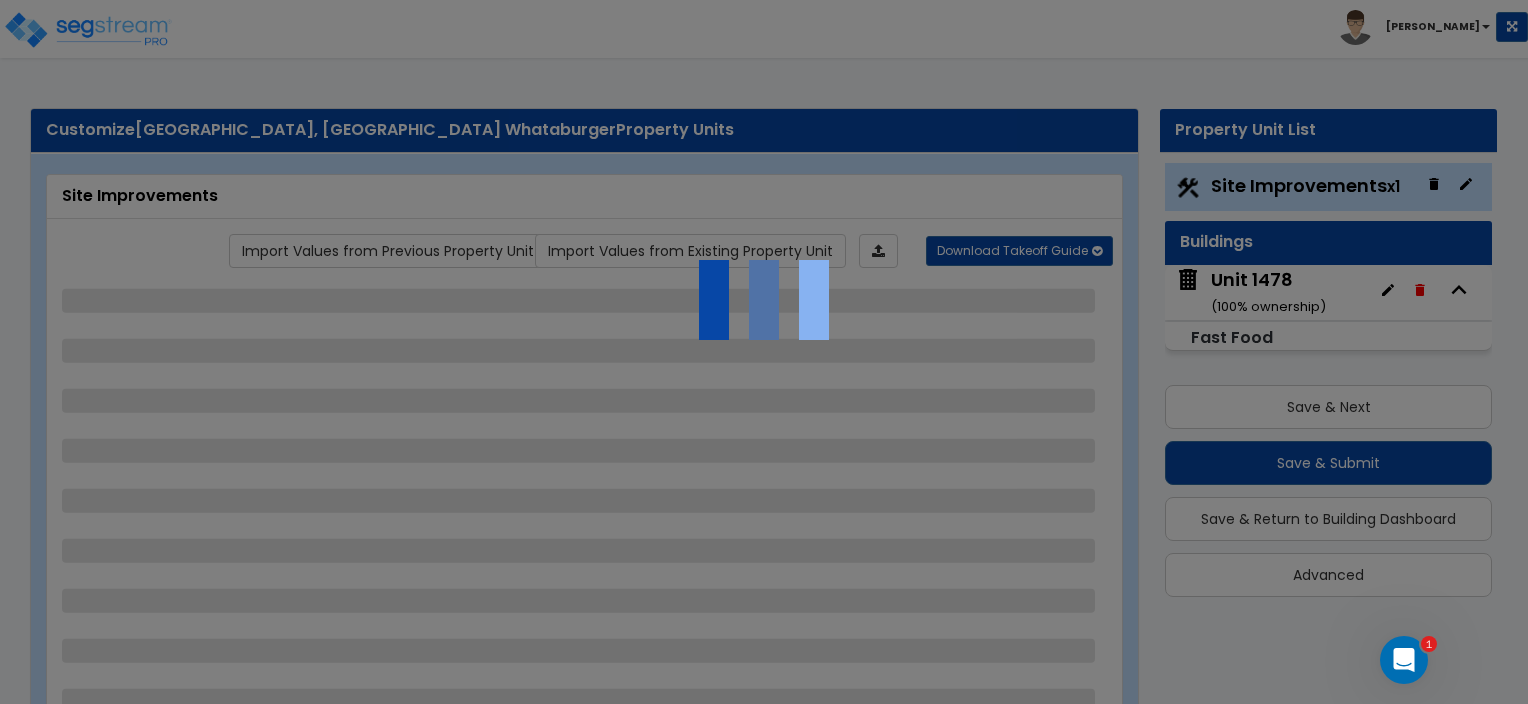 select on "2" 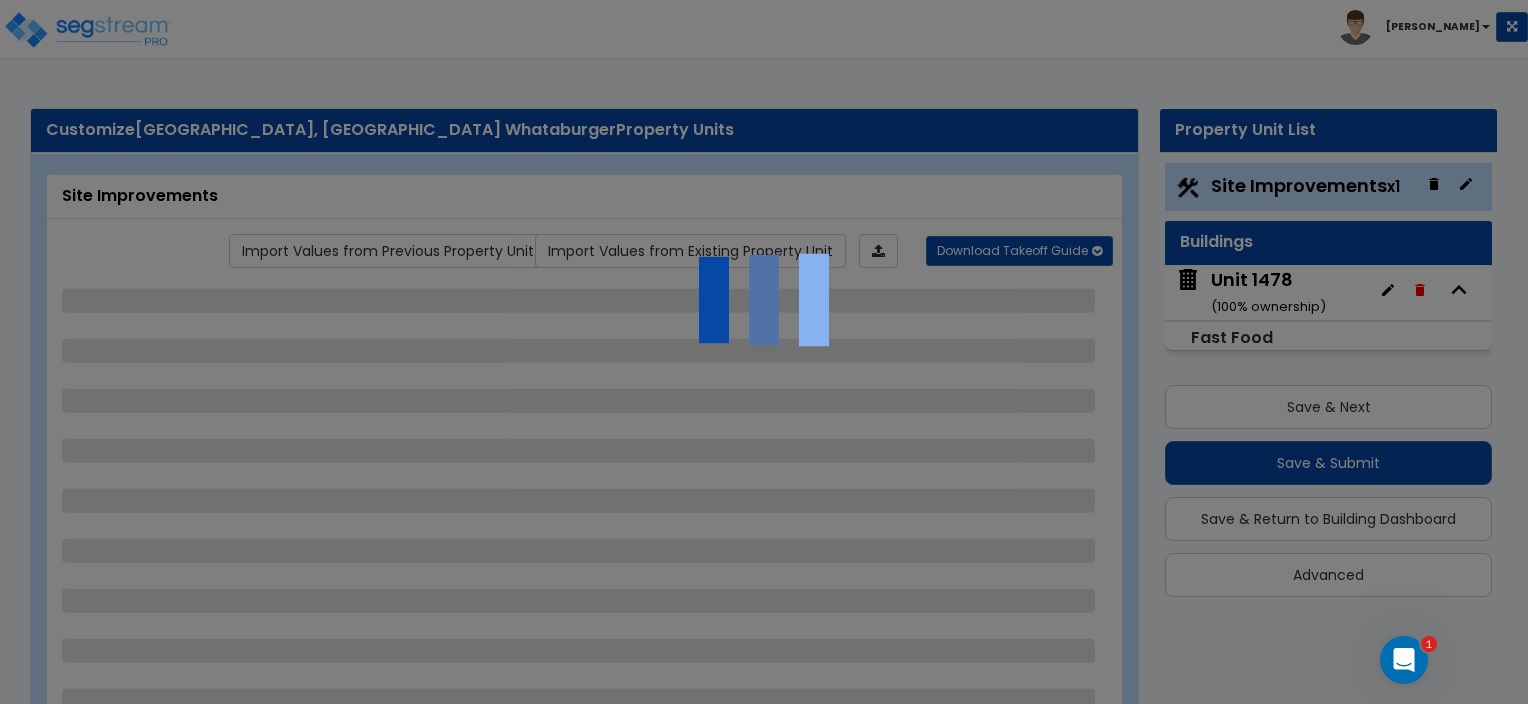 select on "2" 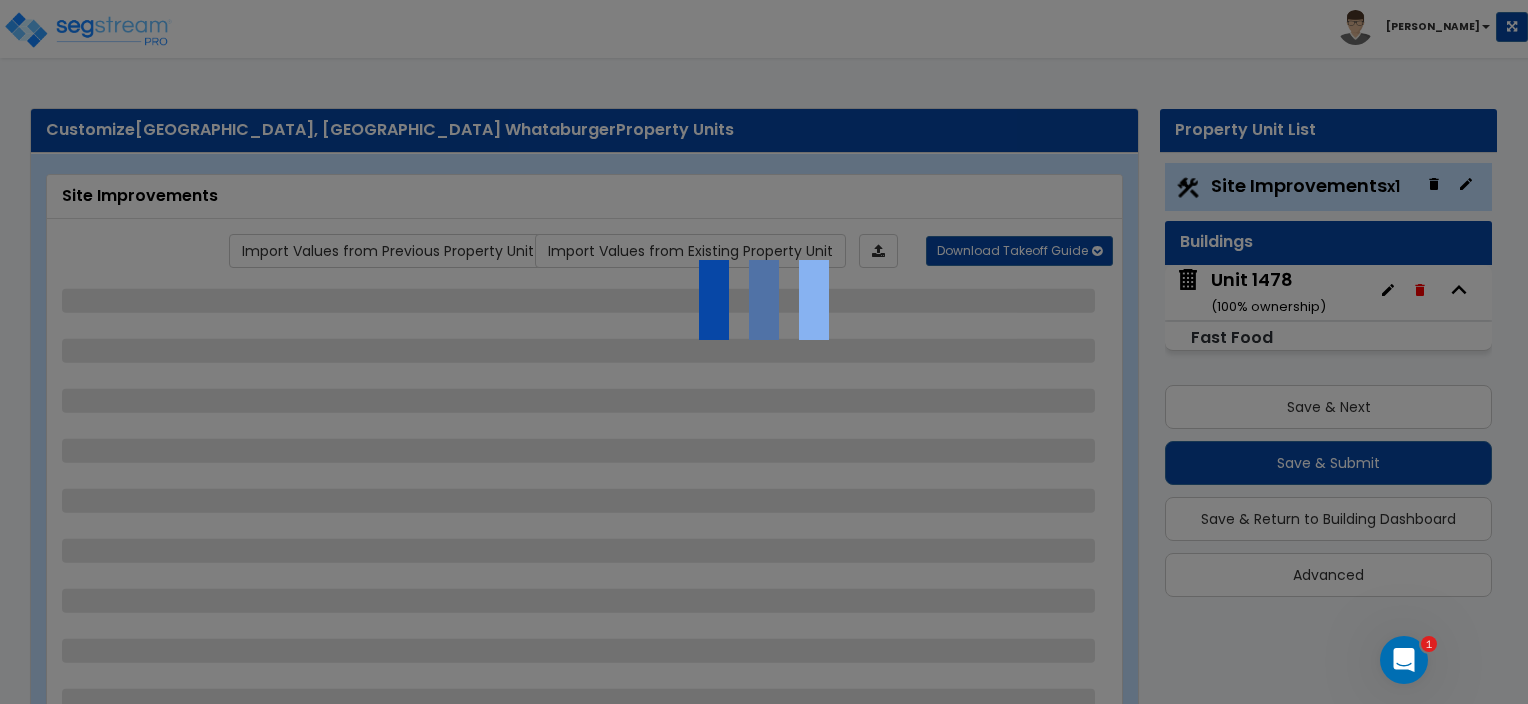 select on "2" 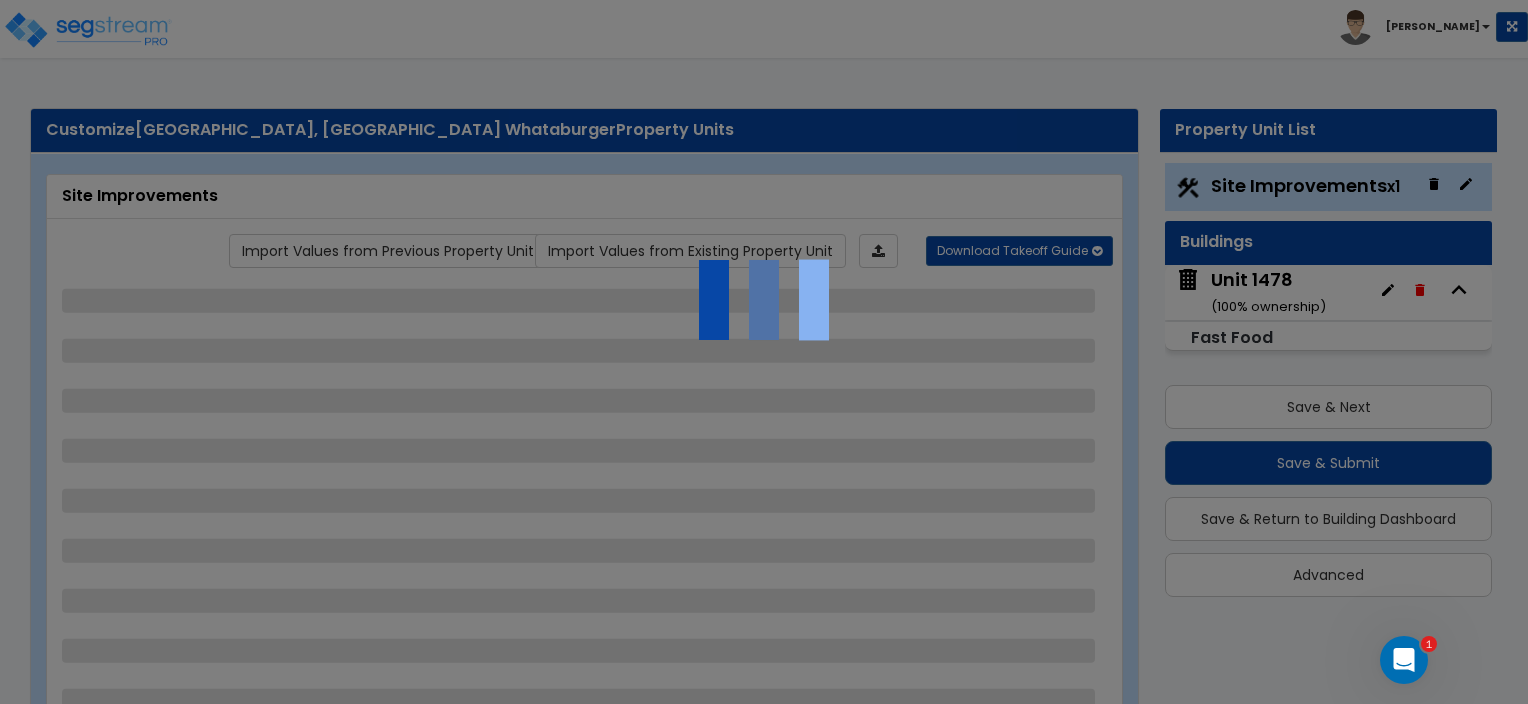 select on "1" 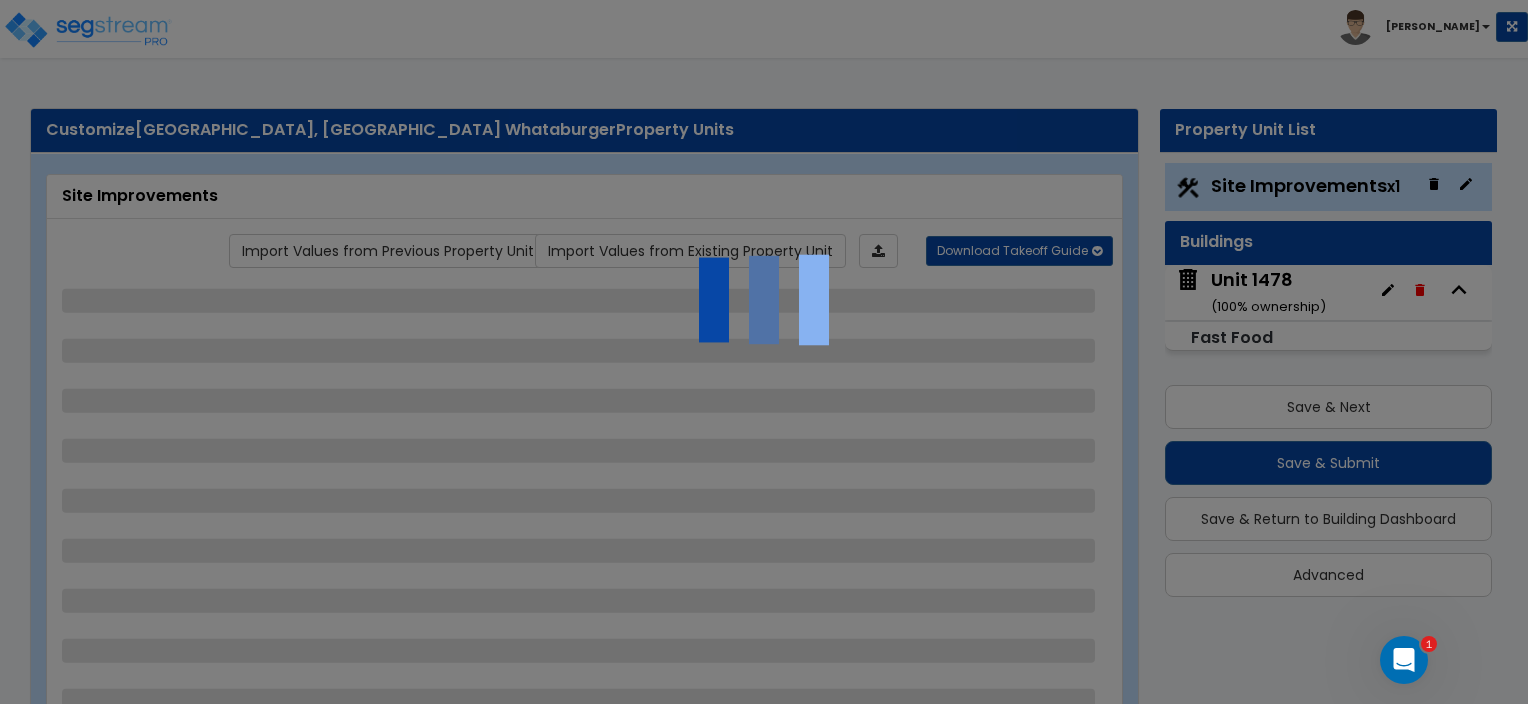 select on "2" 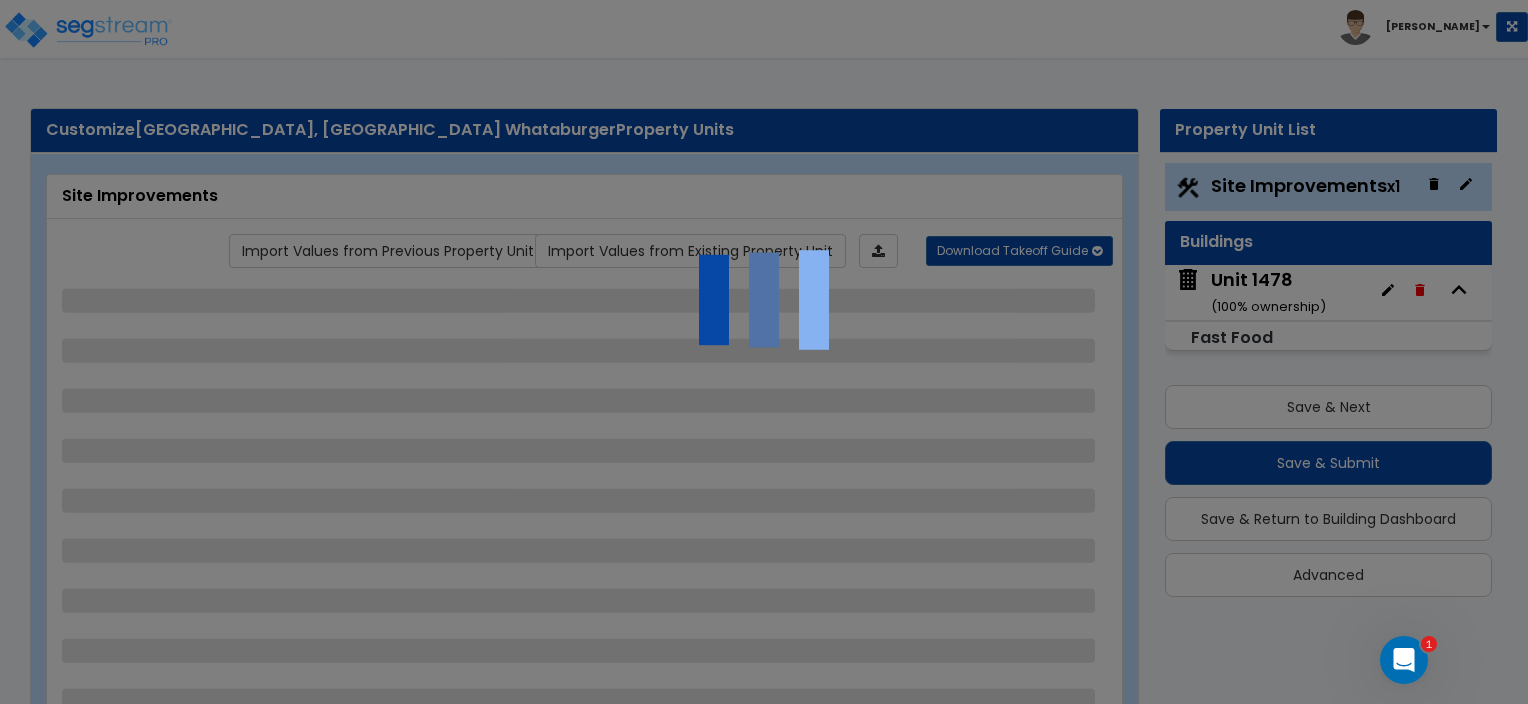 select on "1" 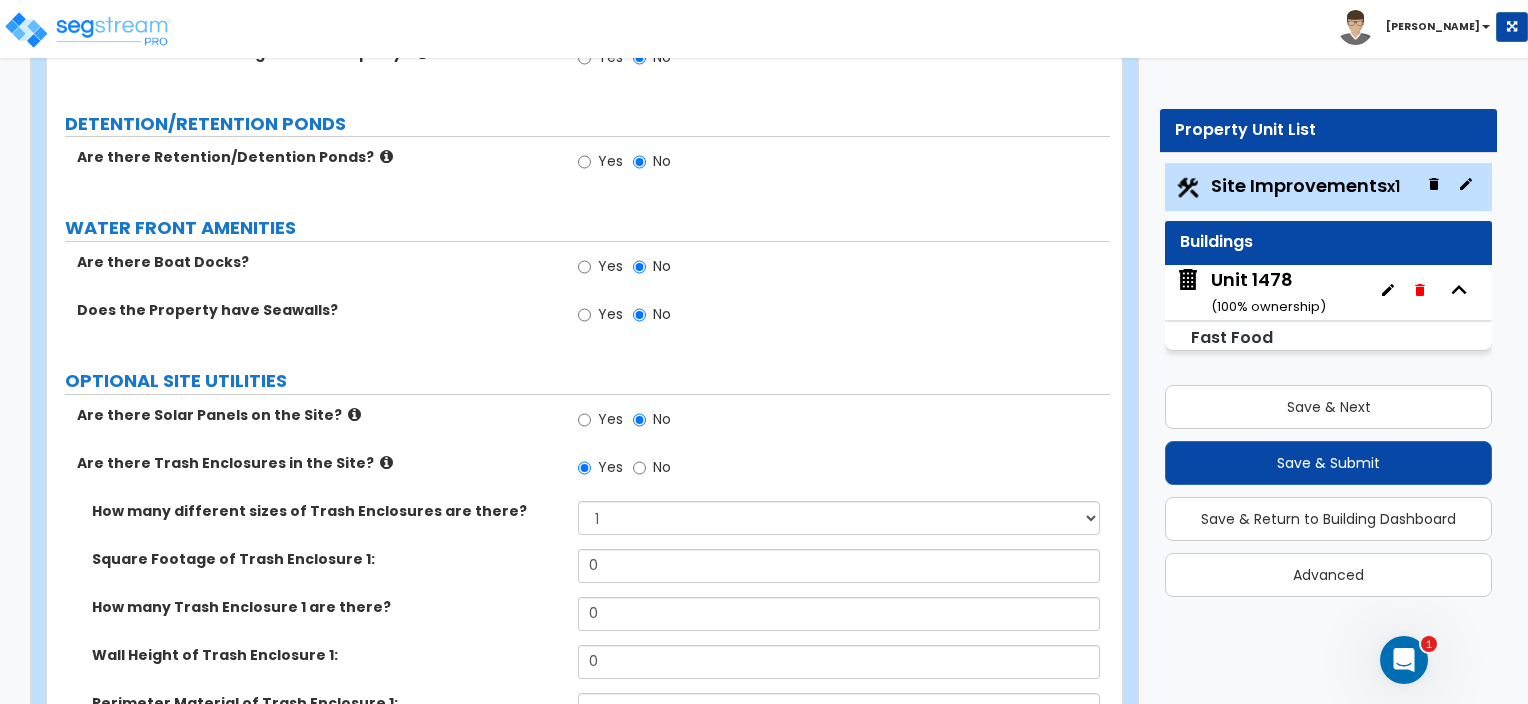 scroll, scrollTop: 4472, scrollLeft: 0, axis: vertical 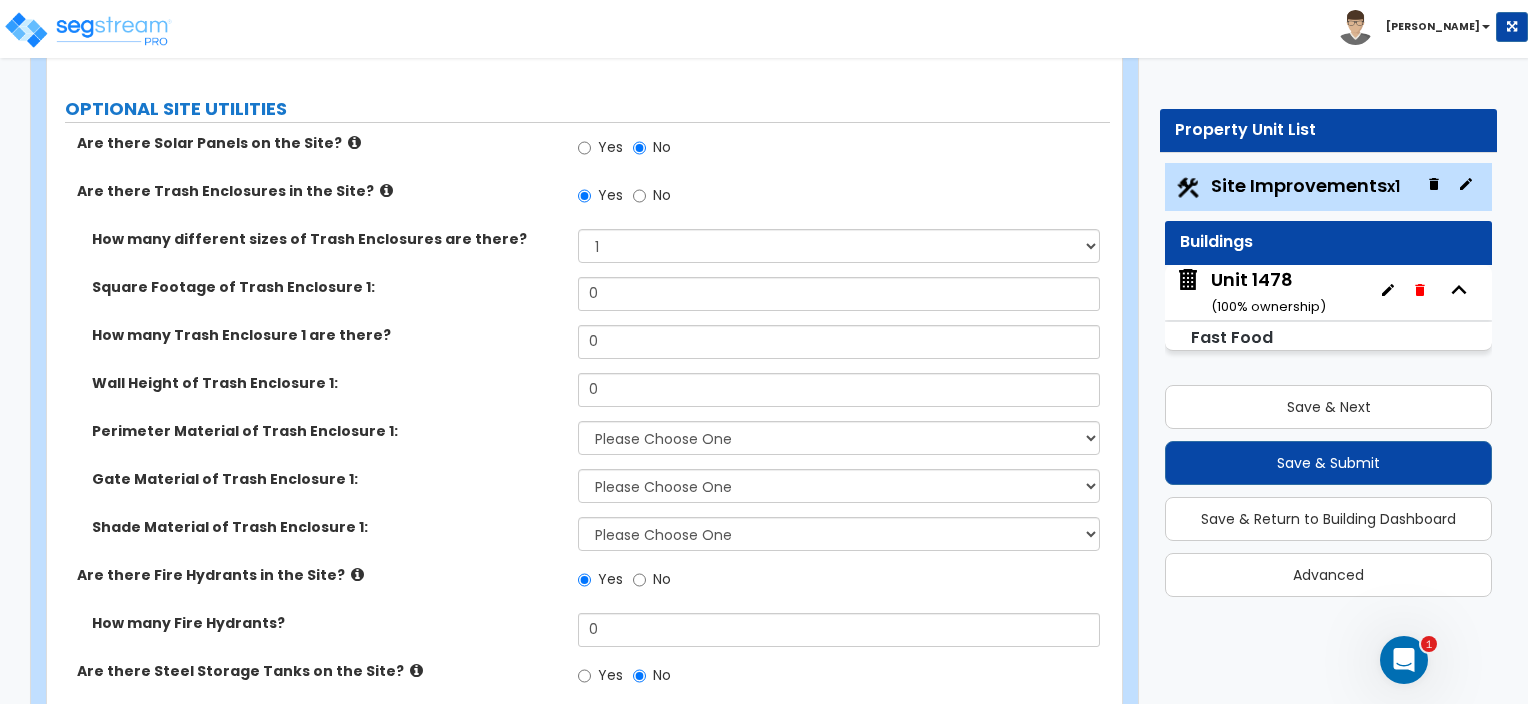 click on "Yes No" at bounding box center (843, 726) 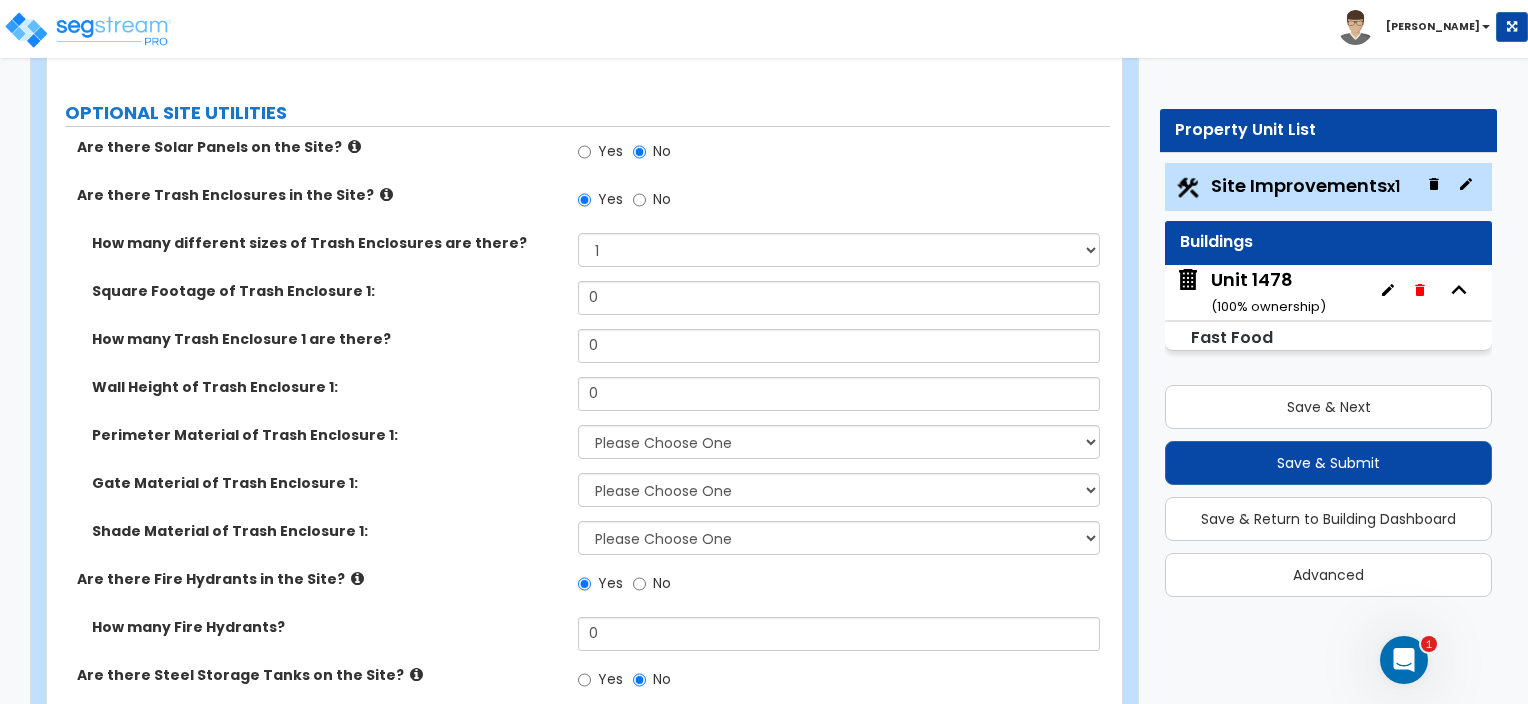scroll, scrollTop: 4472, scrollLeft: 0, axis: vertical 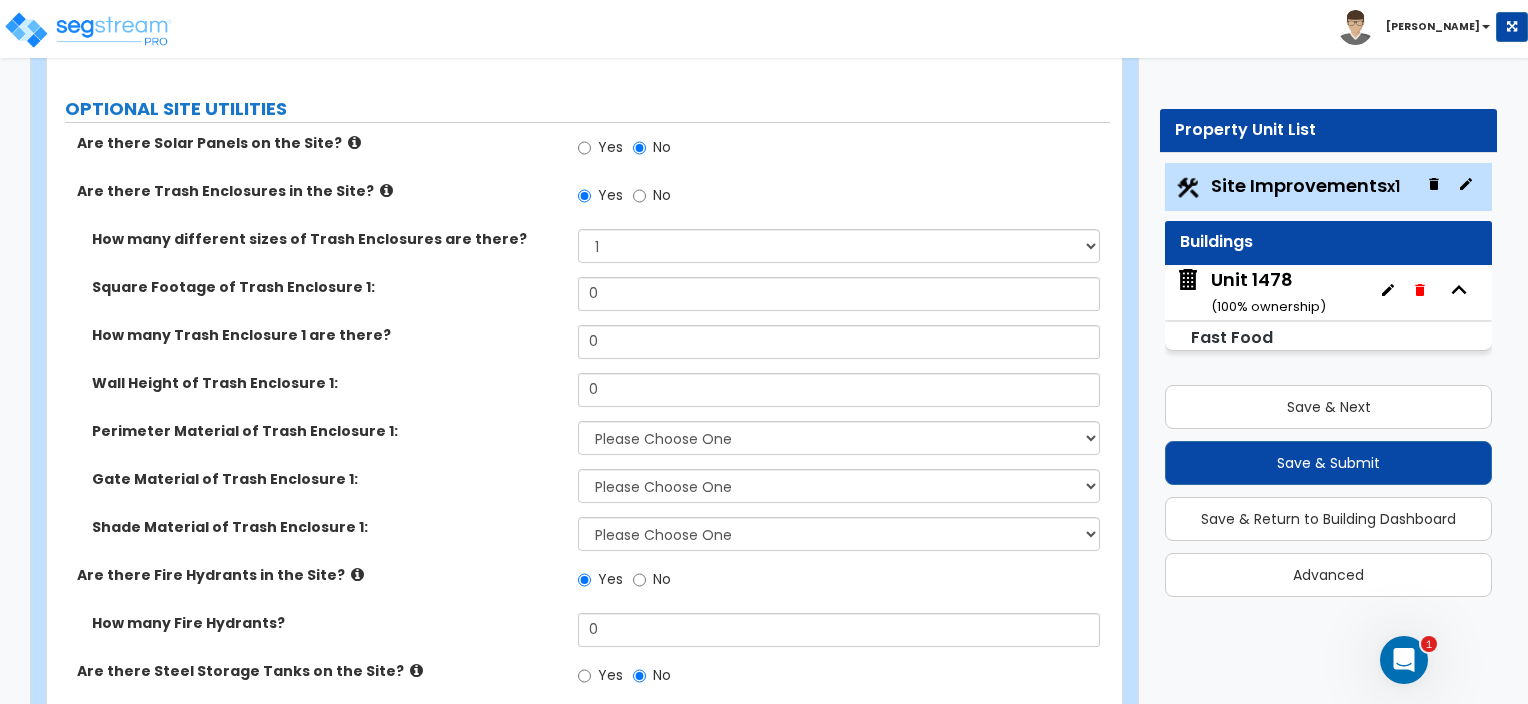 click on "Is there a Dumpster Pad? Yes No" at bounding box center (578, 733) 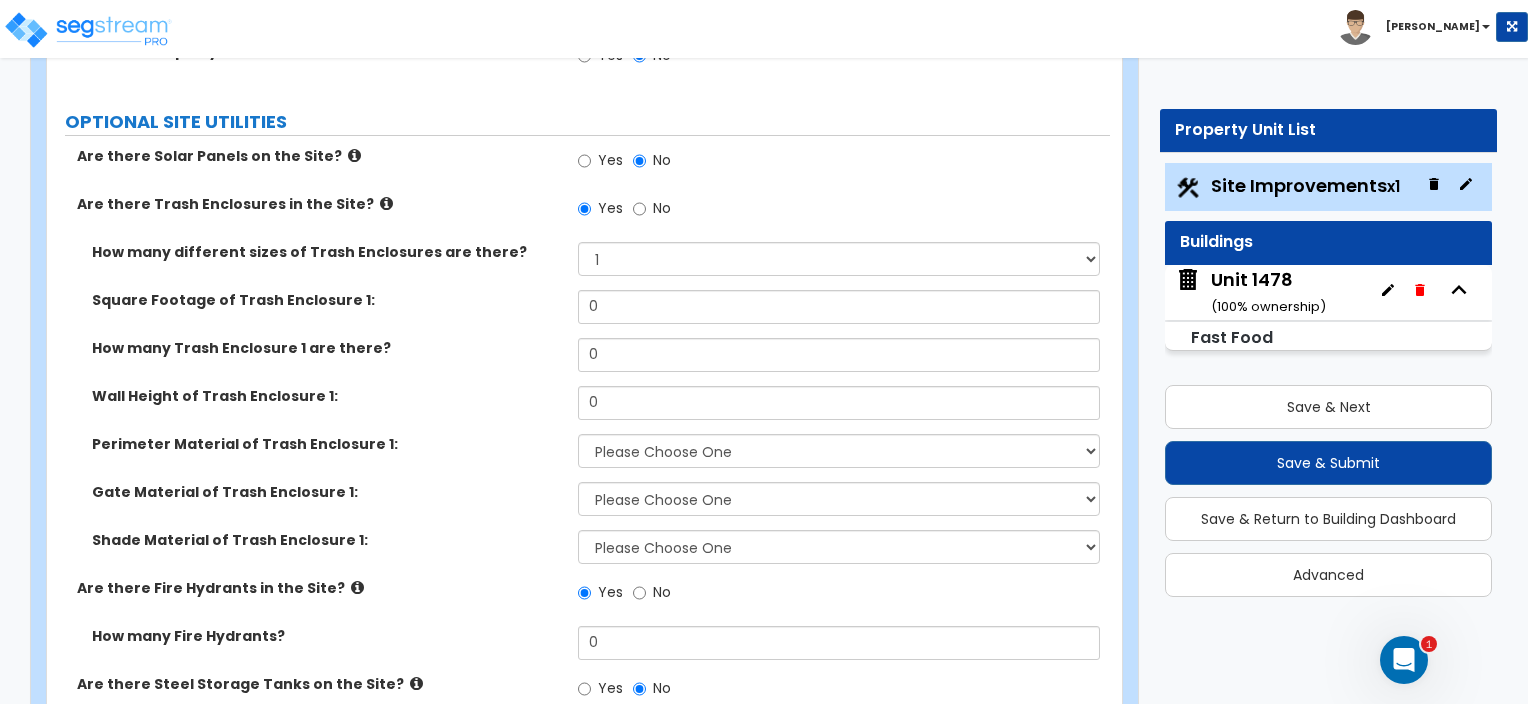 scroll, scrollTop: 4372, scrollLeft: 0, axis: vertical 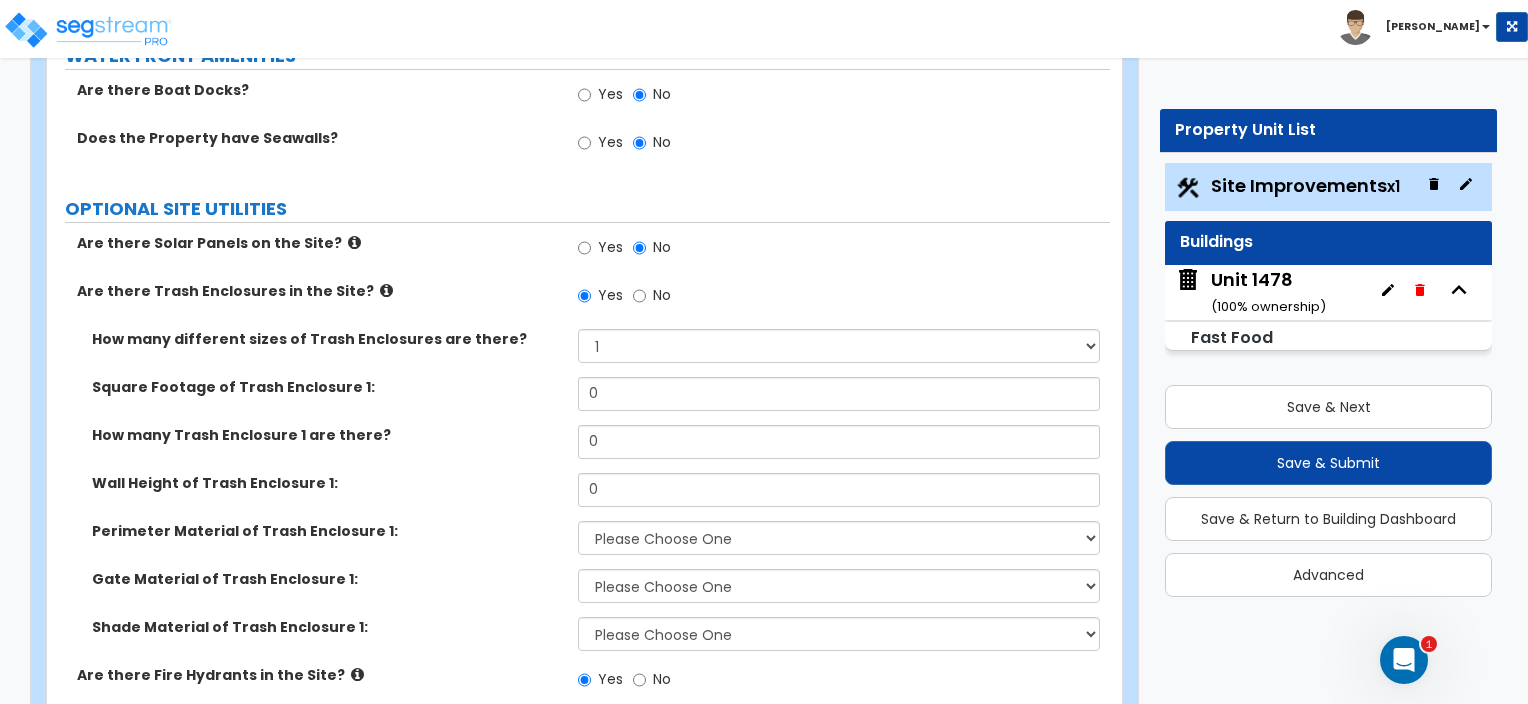 click on "0" at bounding box center (838, 730) 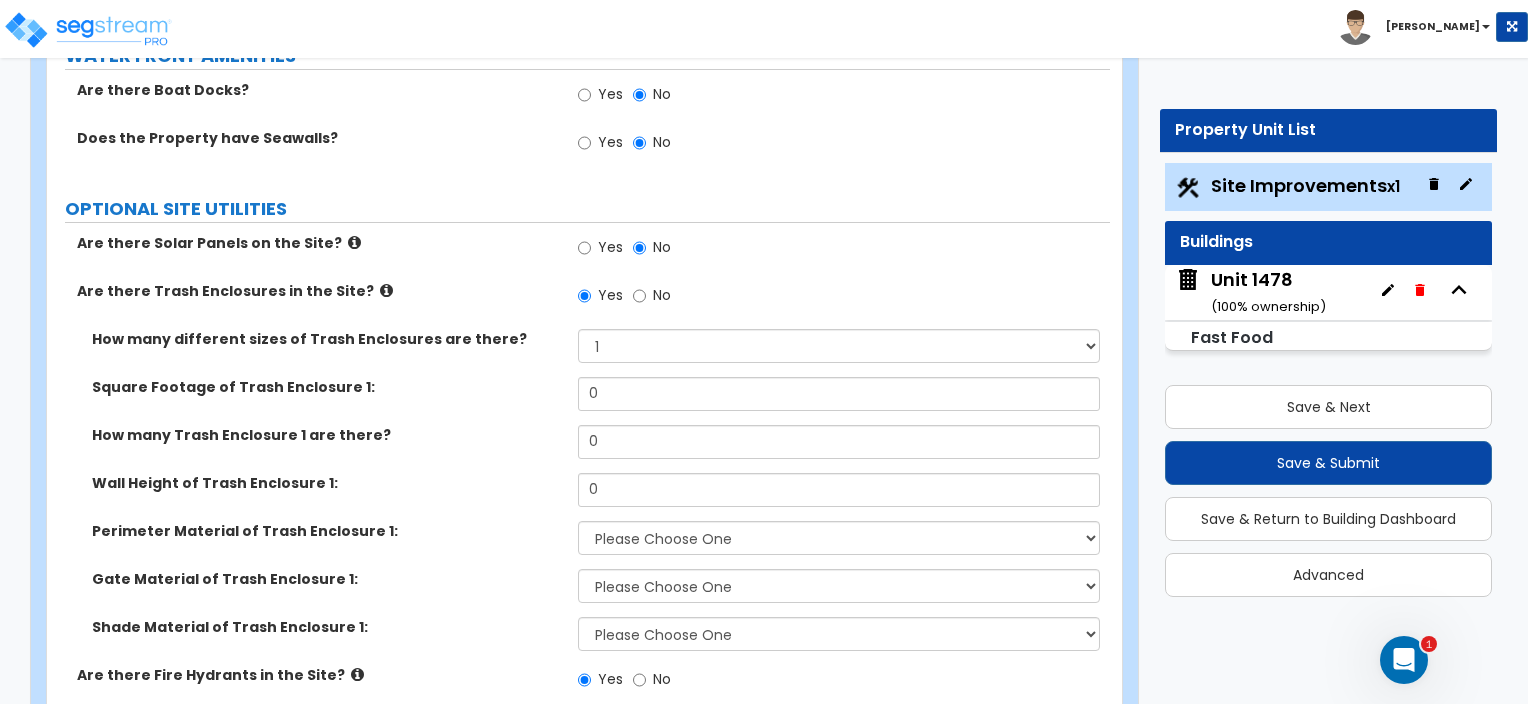 click on "Are there Steel Storage Tanks on the Site? Yes No" at bounding box center [578, 785] 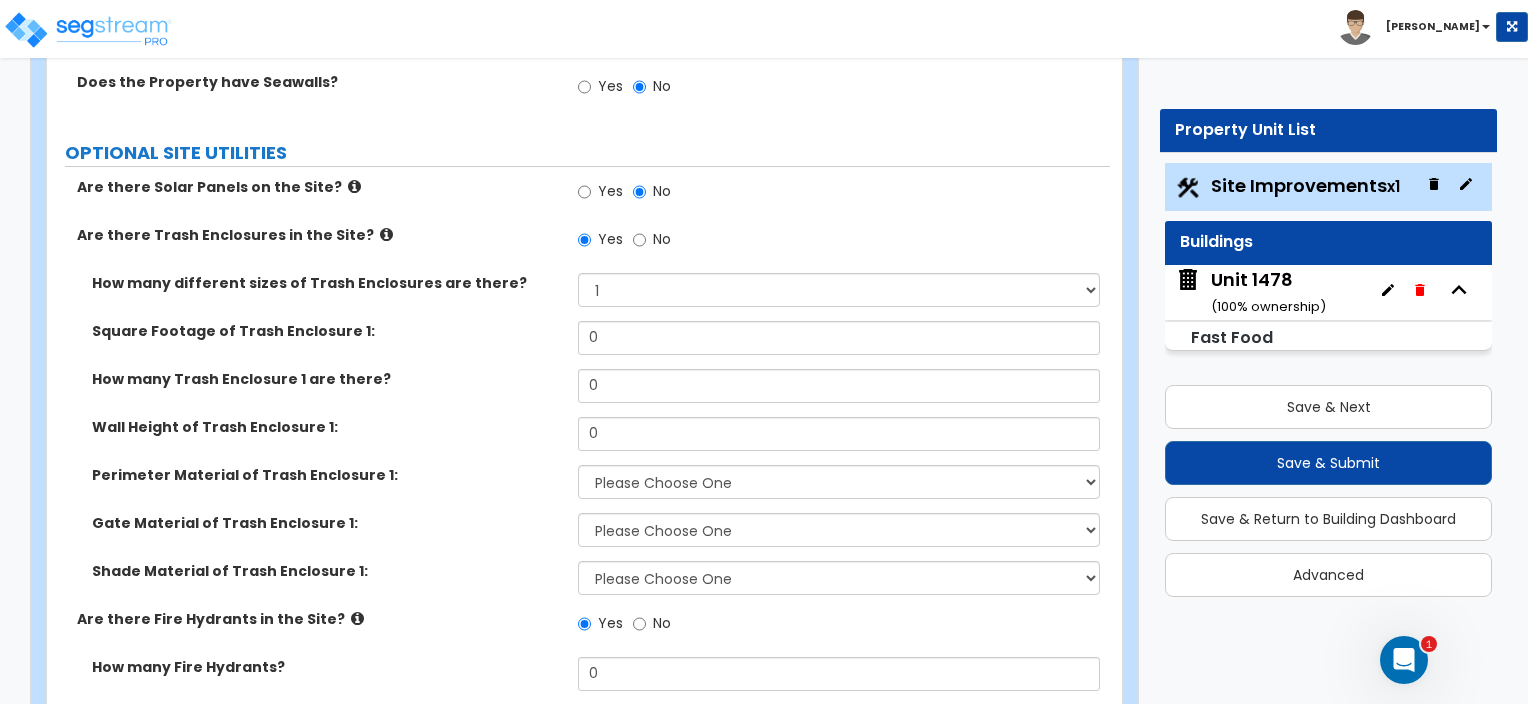 scroll, scrollTop: 4472, scrollLeft: 0, axis: vertical 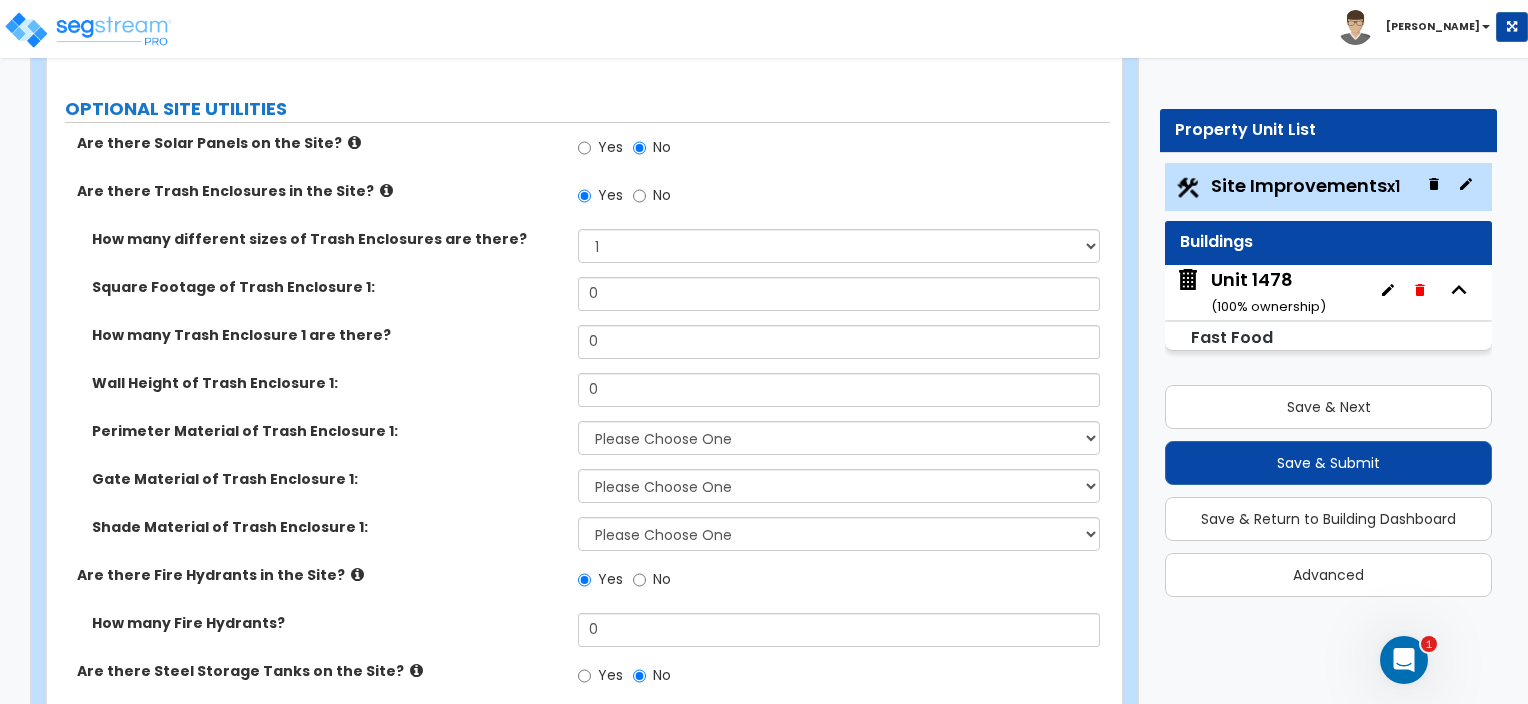 click on "Yes No" at bounding box center (843, 726) 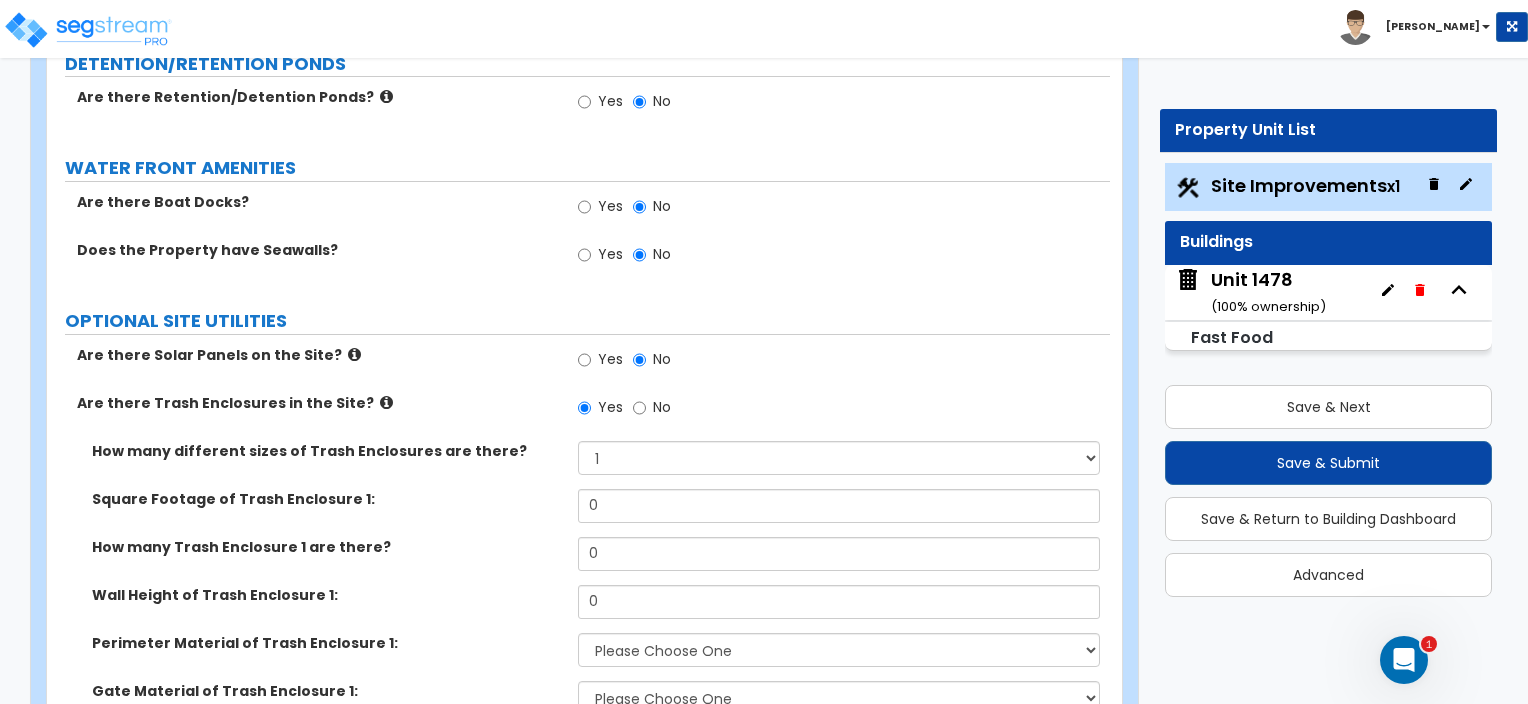 scroll, scrollTop: 4472, scrollLeft: 0, axis: vertical 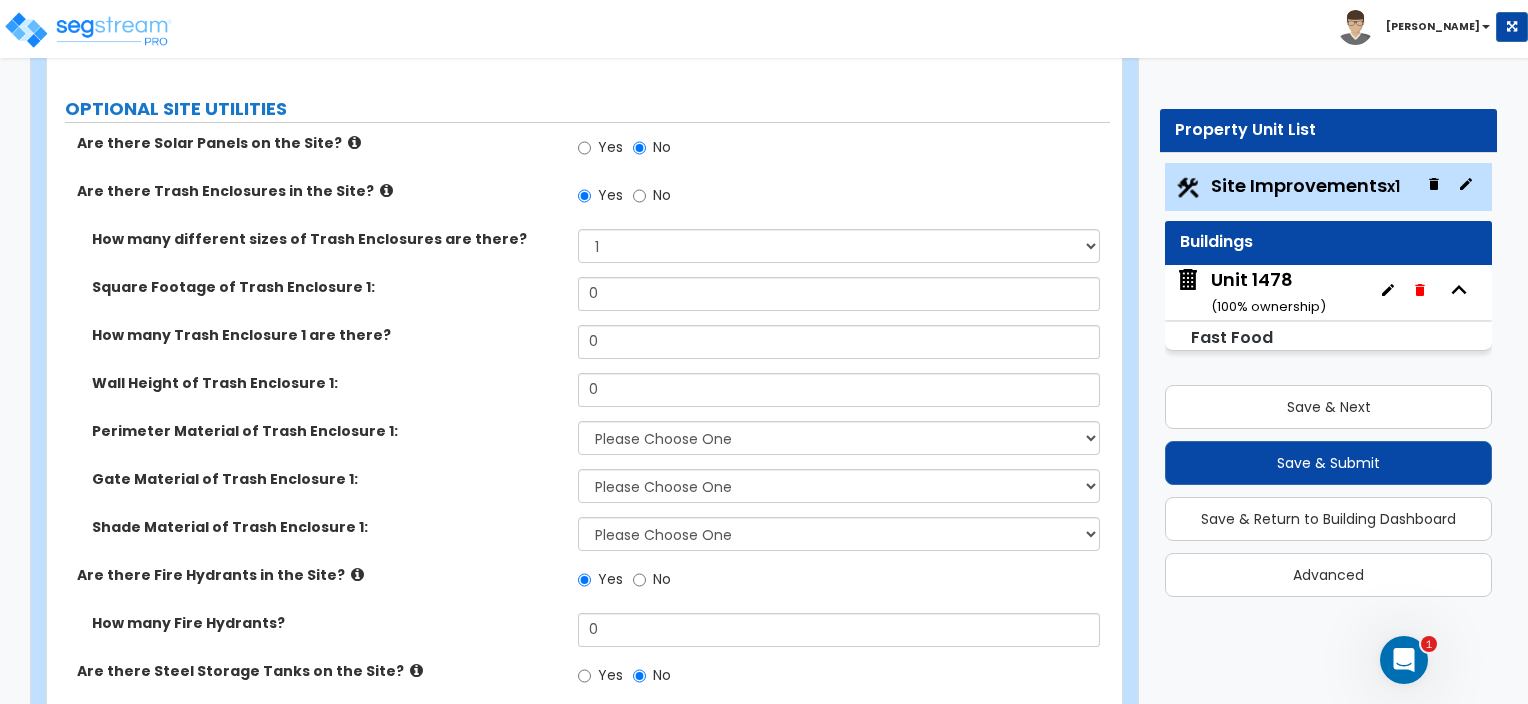 click on "Yes No" at bounding box center (843, 678) 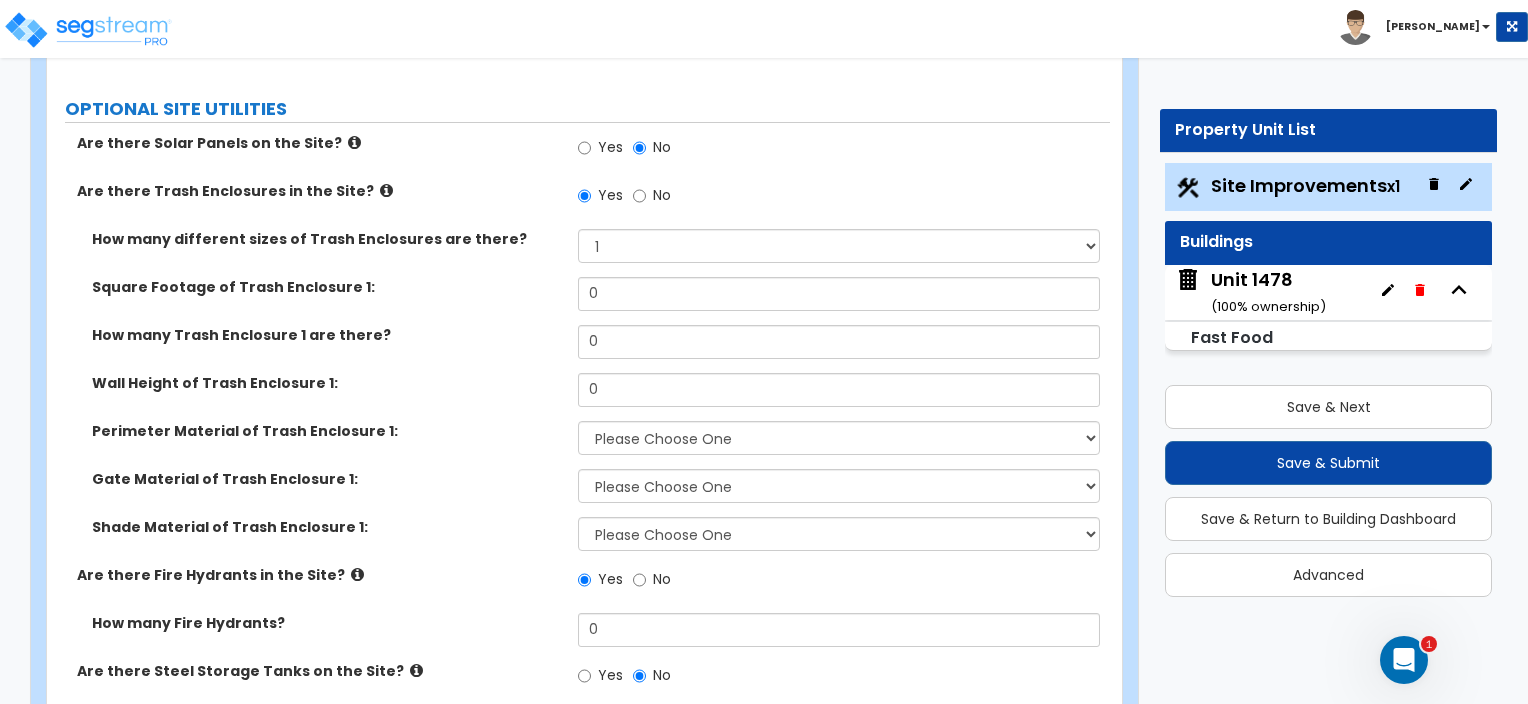 click on "Yes No" at bounding box center [843, 678] 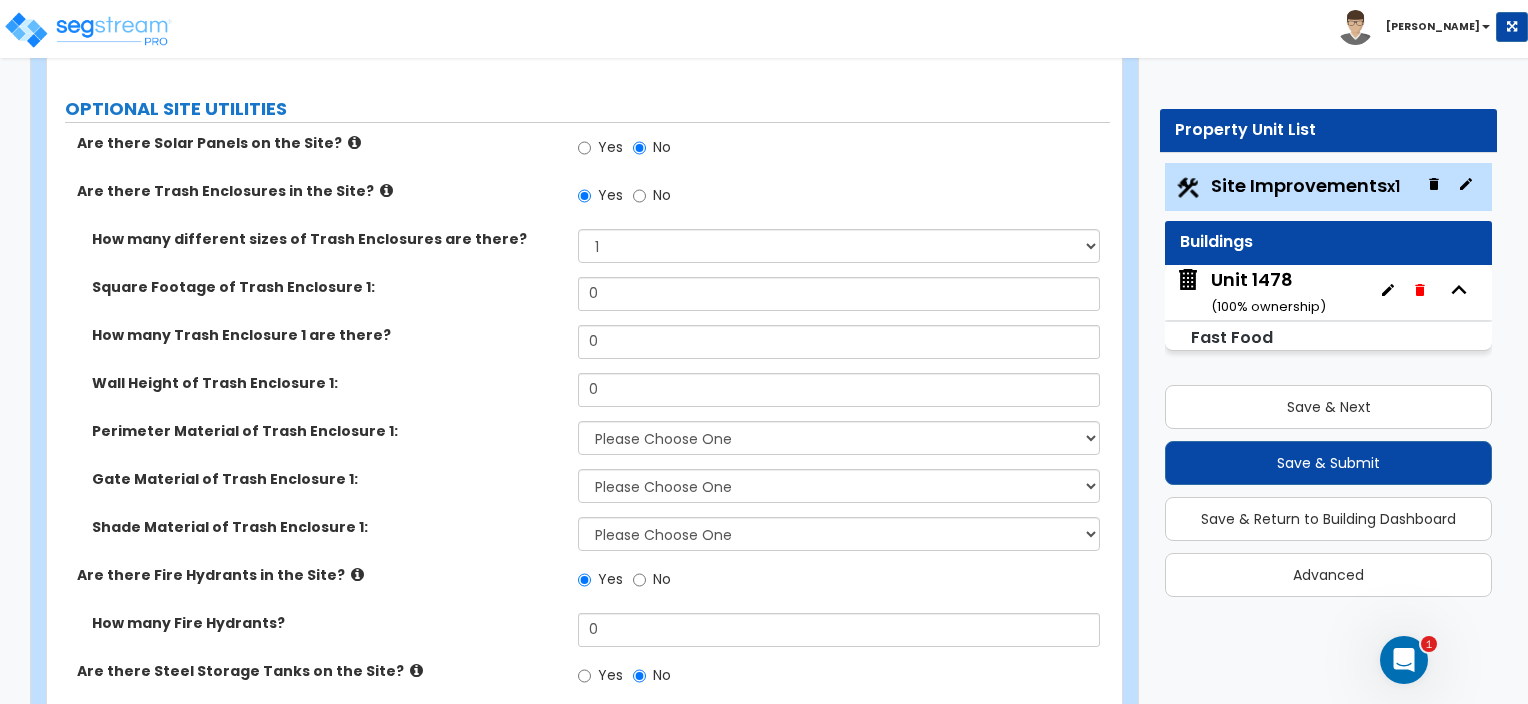 click on "Yes No" at bounding box center [843, 678] 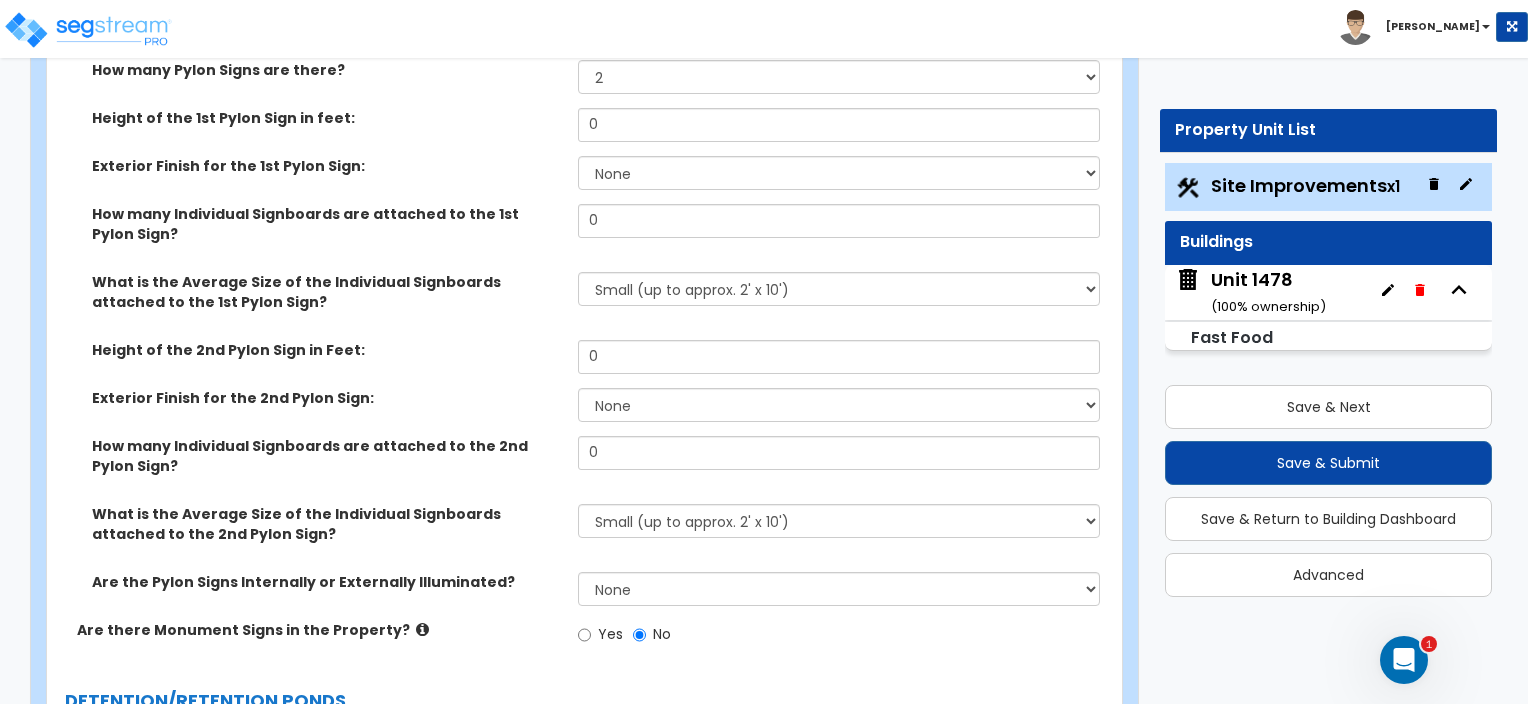 scroll, scrollTop: 3672, scrollLeft: 0, axis: vertical 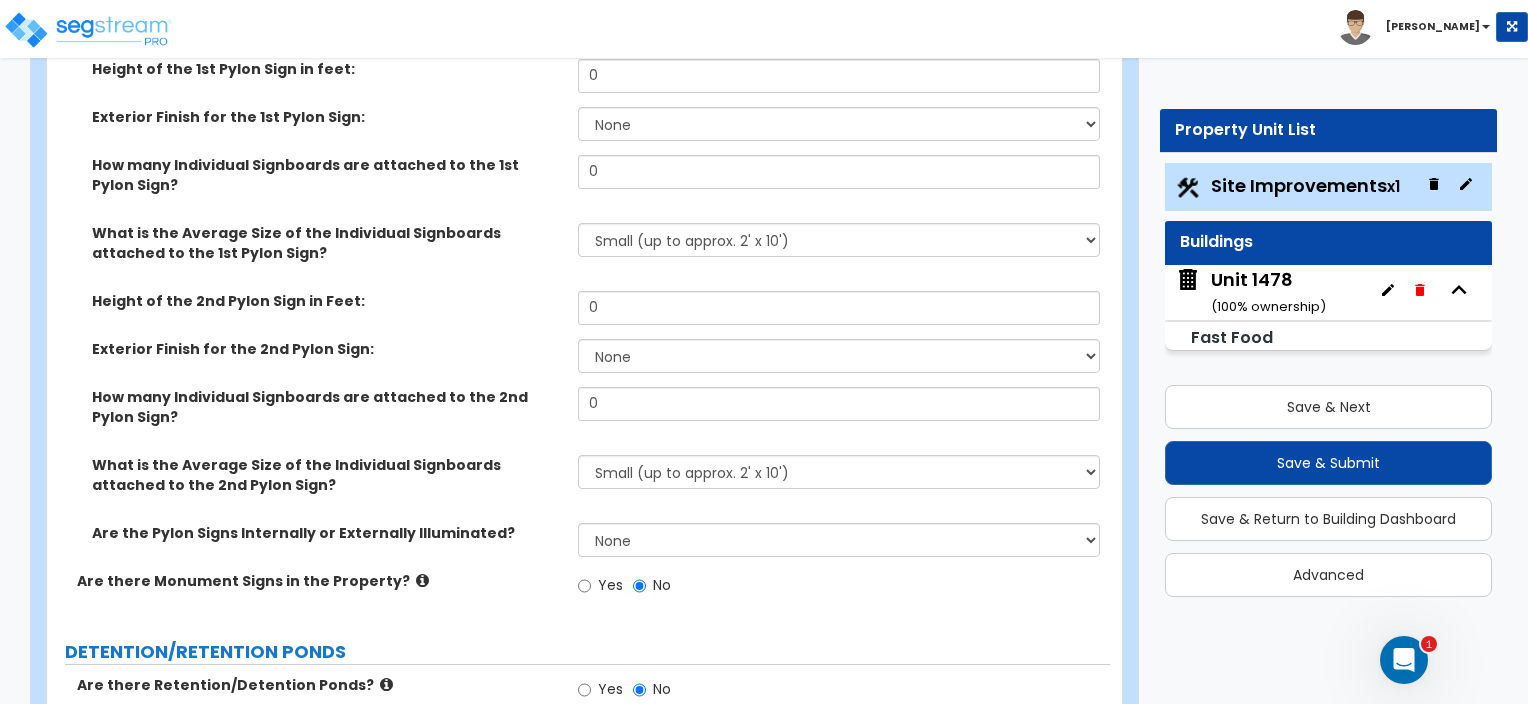 click on "Yes No" at bounding box center [843, 692] 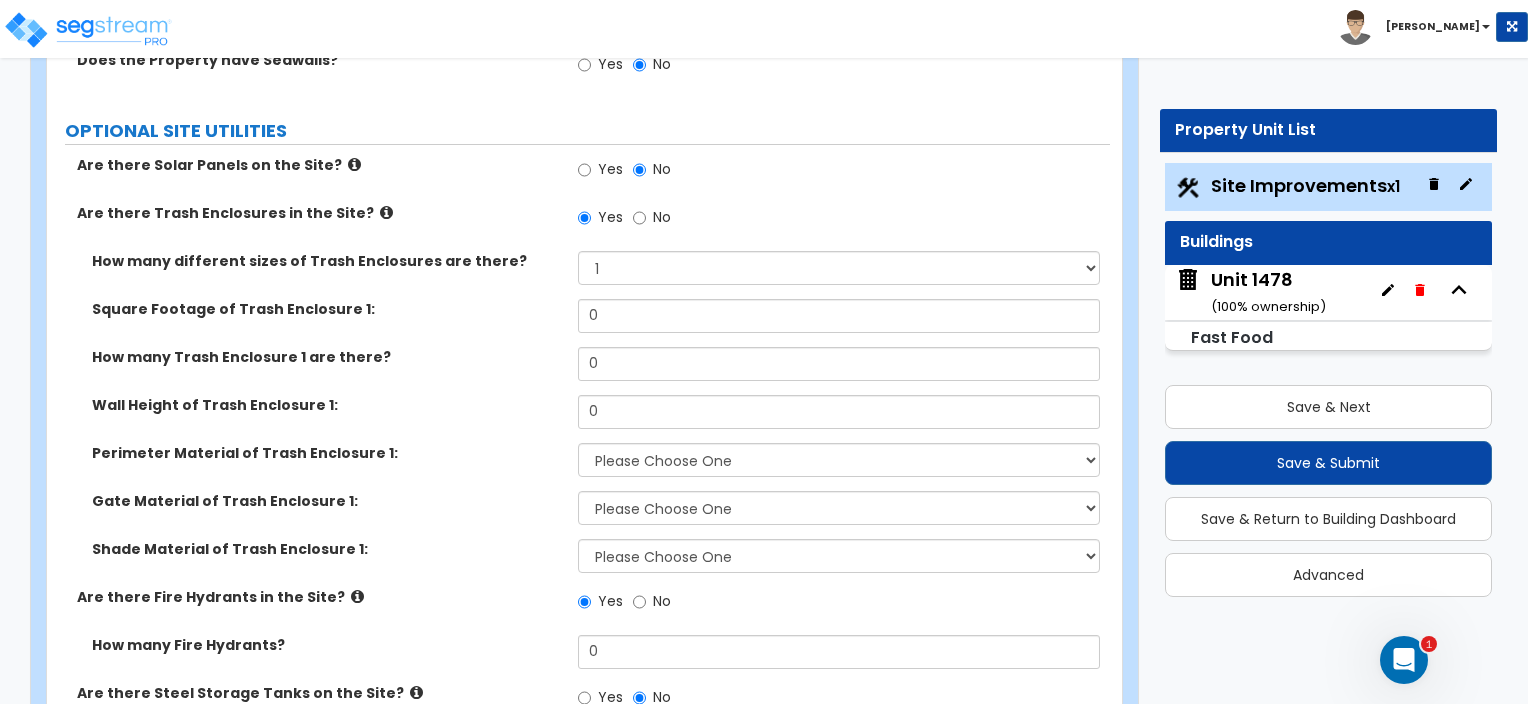 scroll, scrollTop: 4472, scrollLeft: 0, axis: vertical 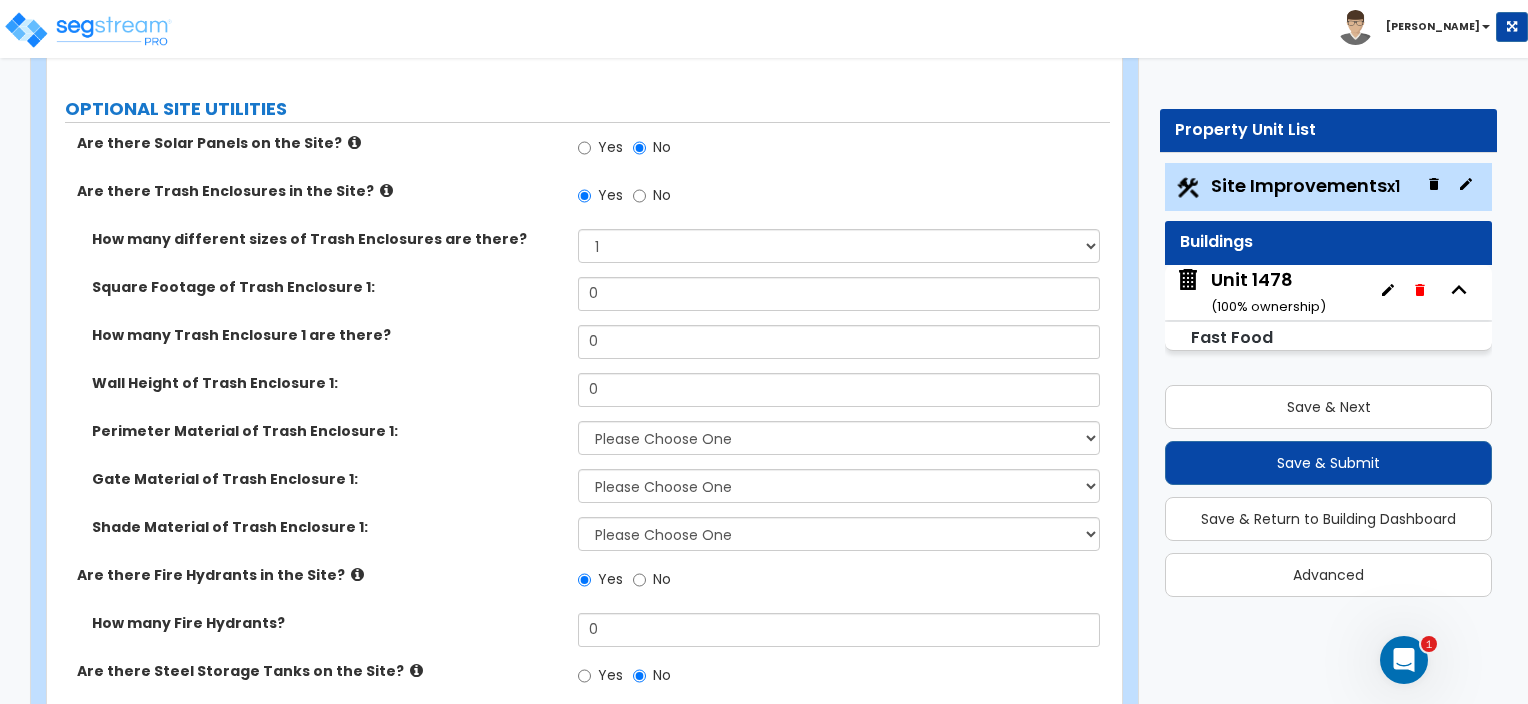 click on "Is there a Dumpster Pad? Yes No" at bounding box center [578, 733] 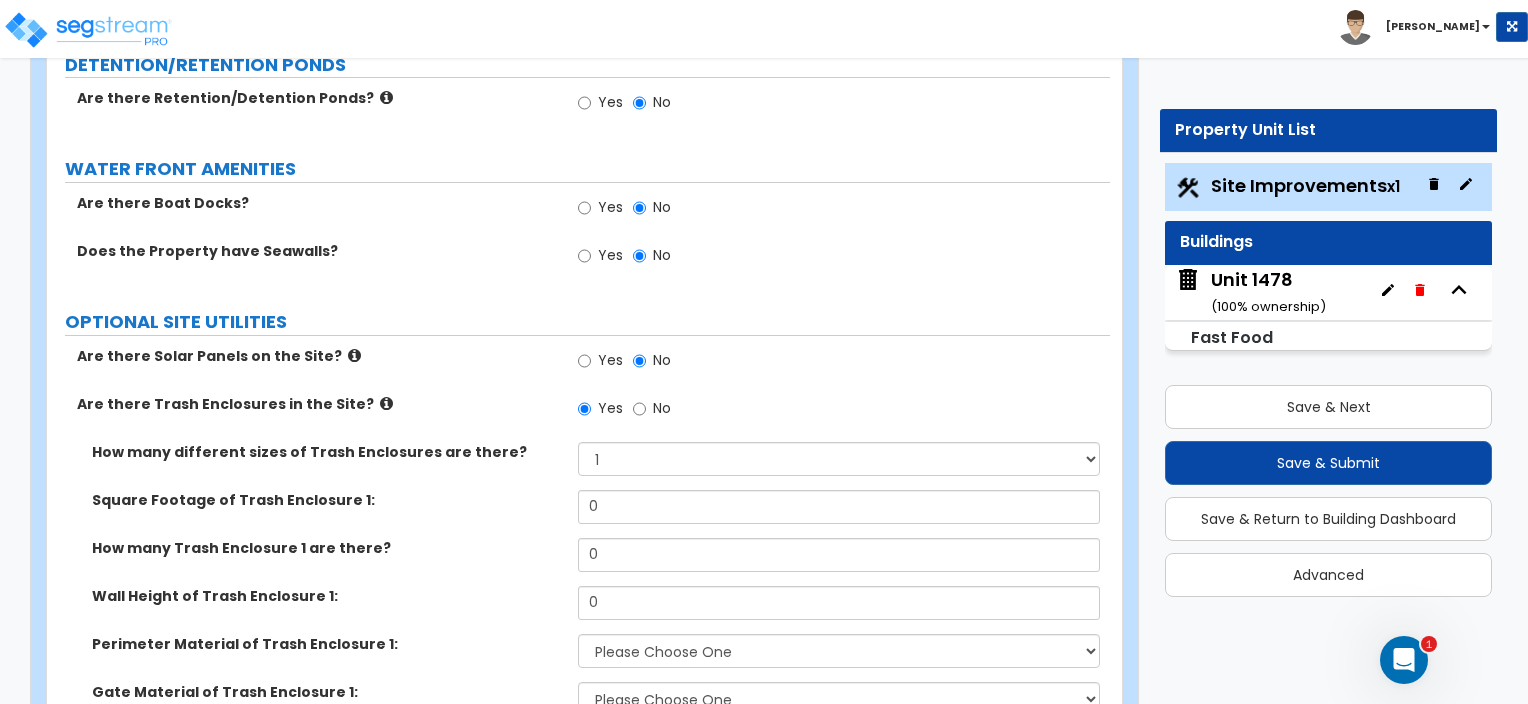 scroll, scrollTop: 4272, scrollLeft: 0, axis: vertical 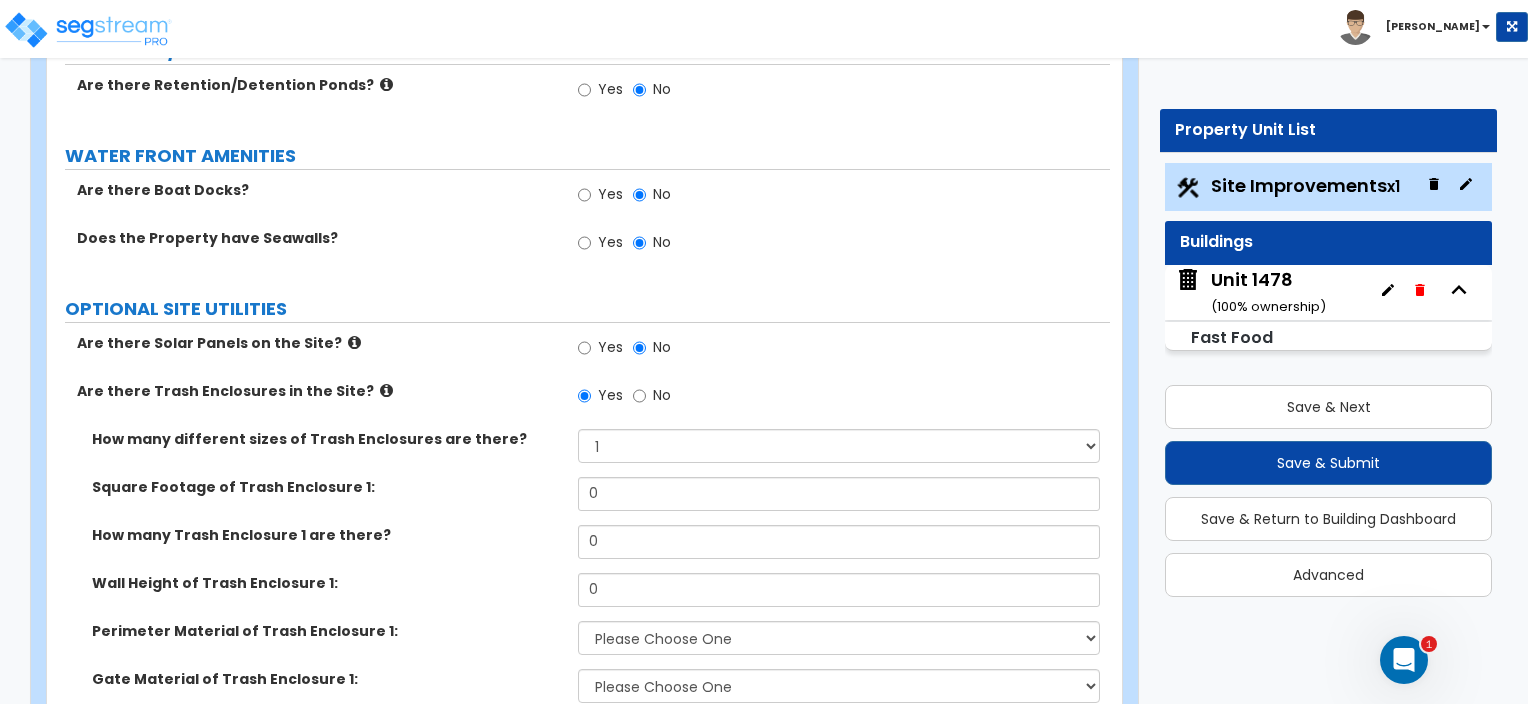 click on "Are there Solar Panels on the Site? Yes No" at bounding box center (578, 357) 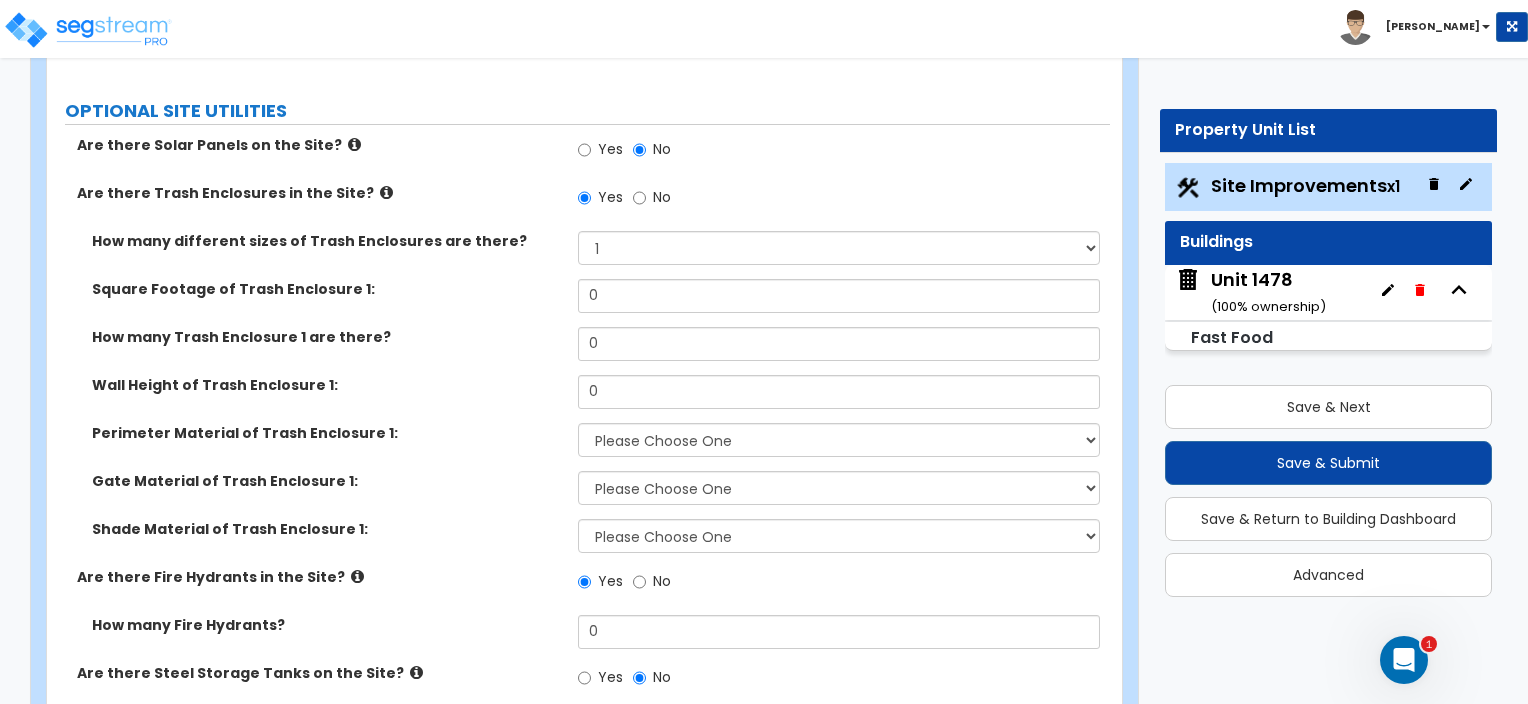 scroll, scrollTop: 4472, scrollLeft: 0, axis: vertical 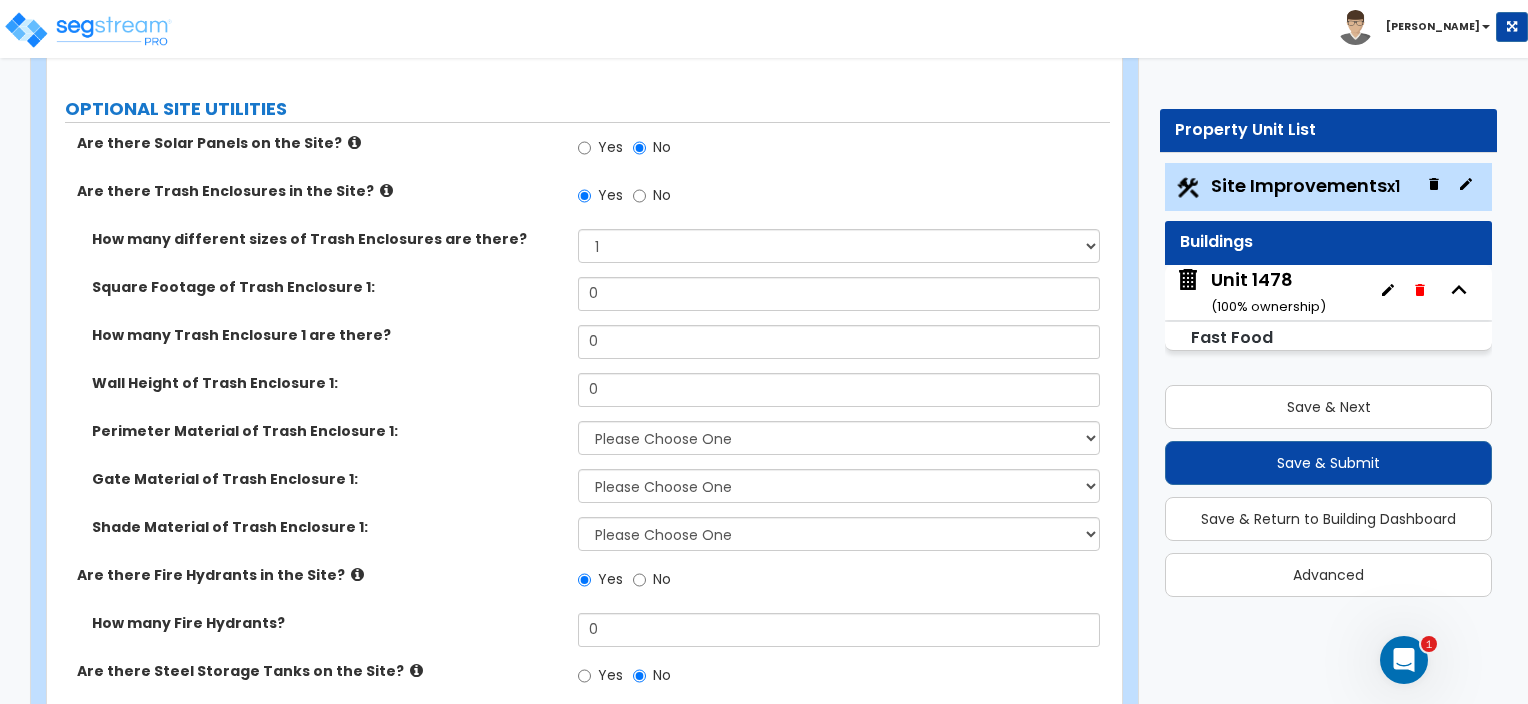 click on "How many Fire Hydrants? 0" at bounding box center [578, 637] 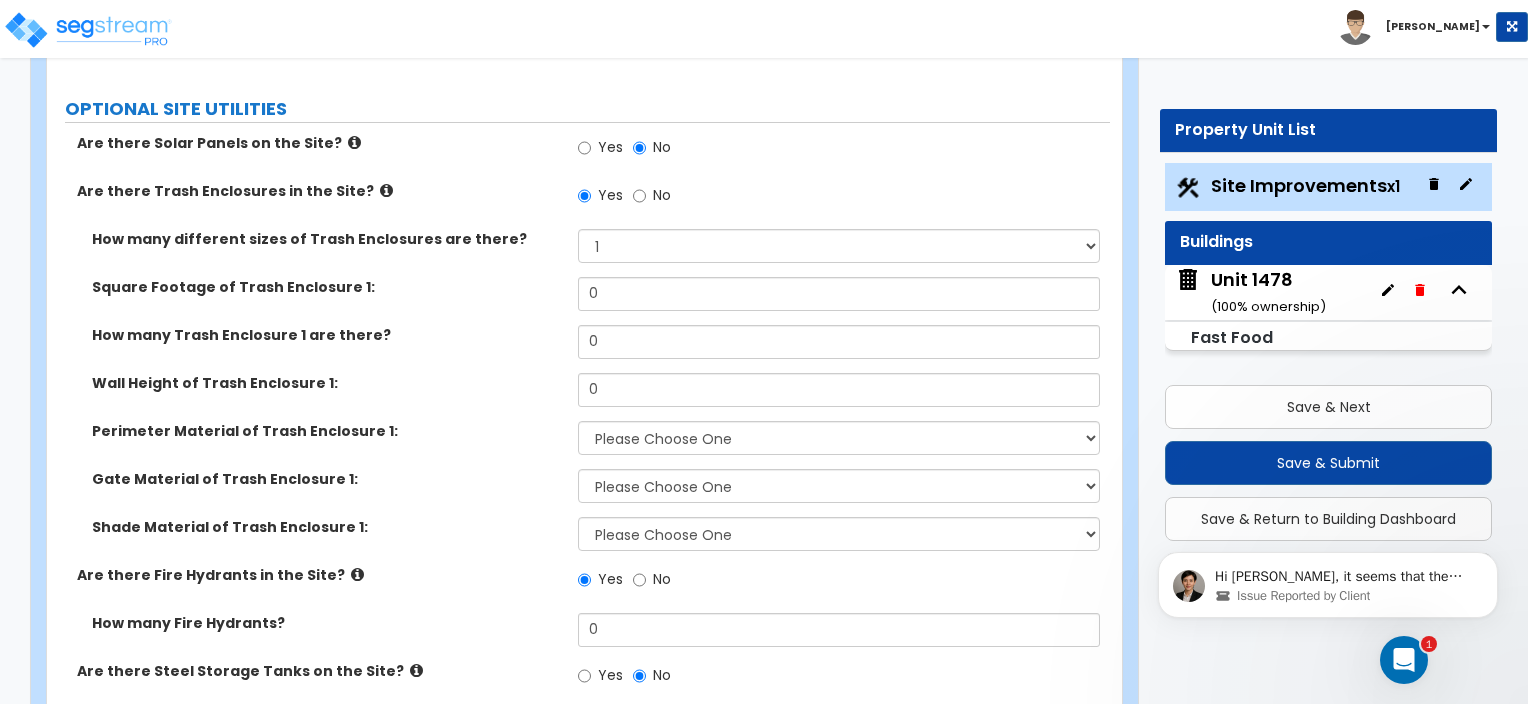 scroll, scrollTop: 0, scrollLeft: 0, axis: both 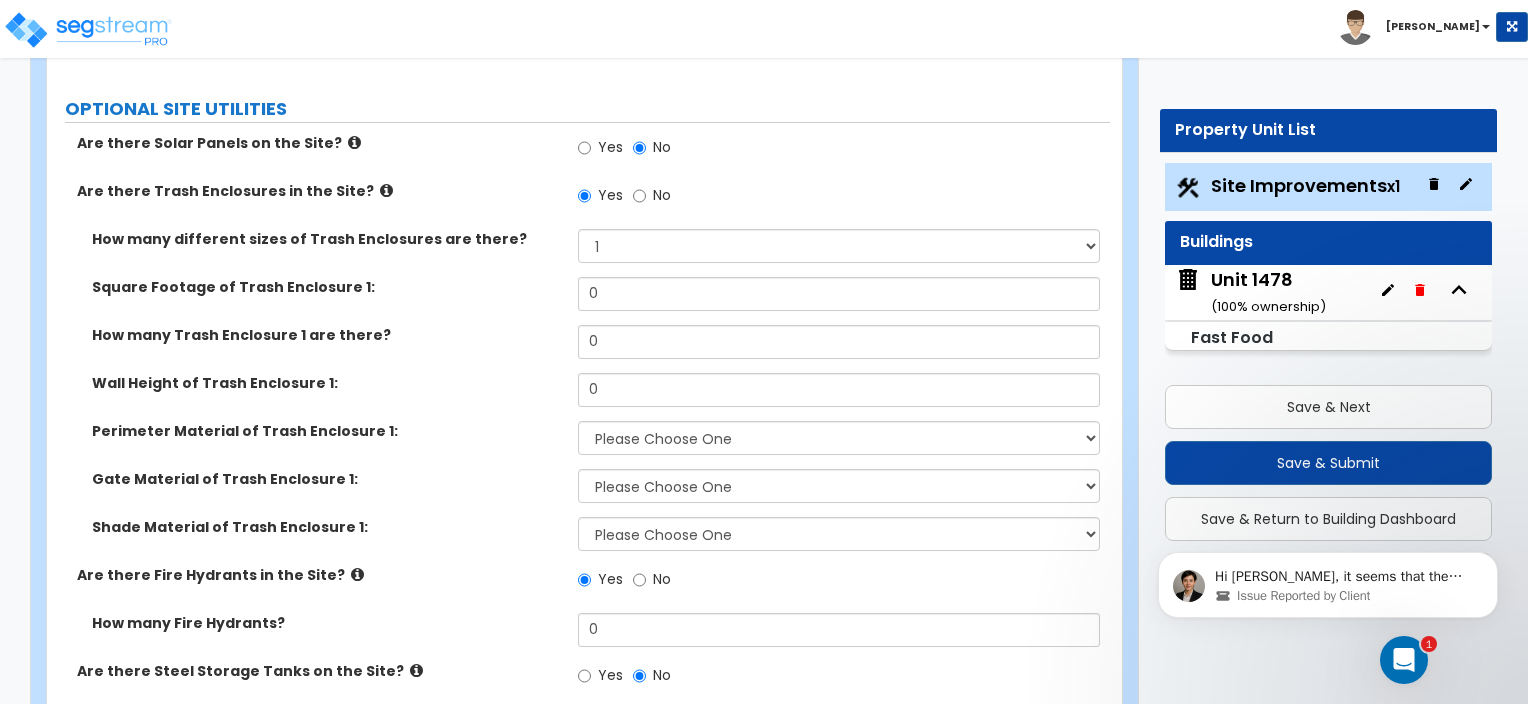 click on "Yes No" at bounding box center [843, 678] 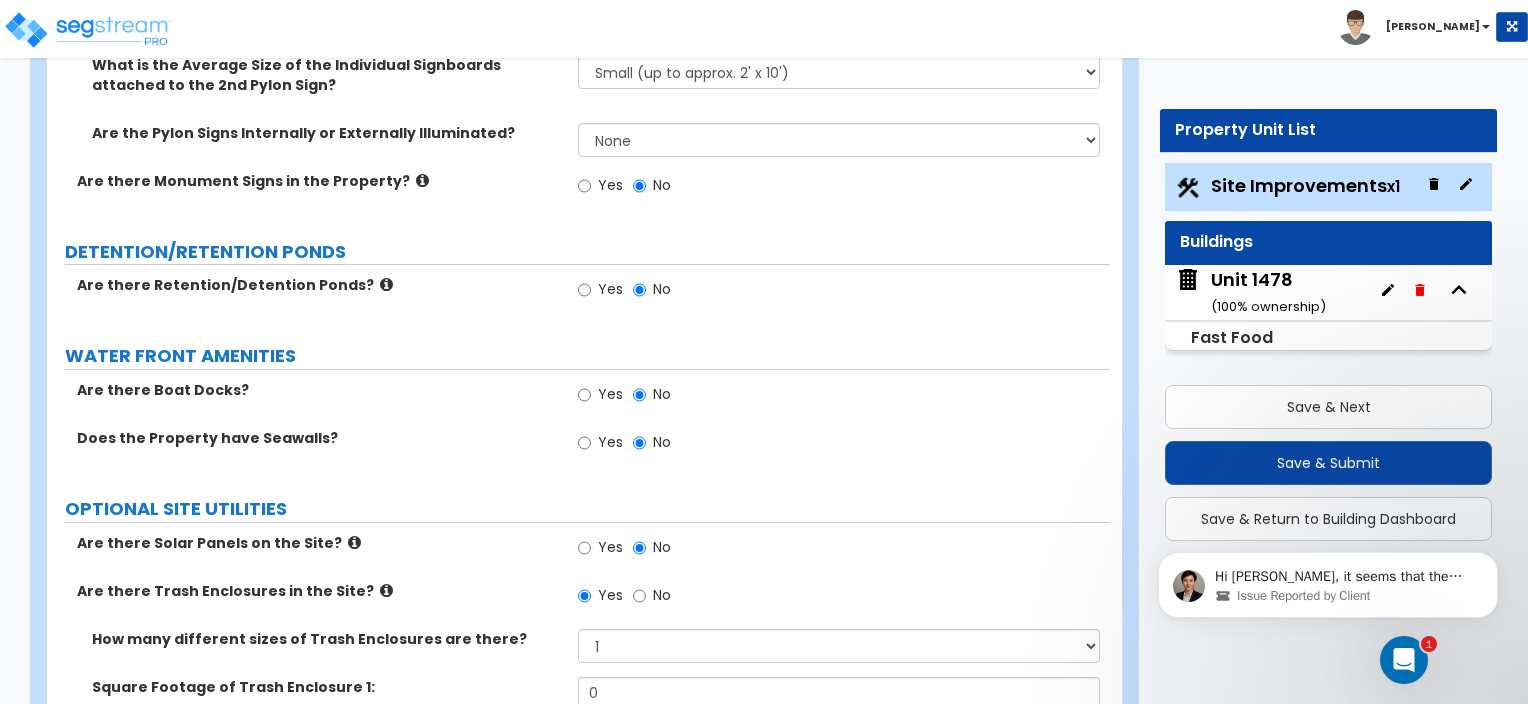scroll, scrollTop: 4472, scrollLeft: 0, axis: vertical 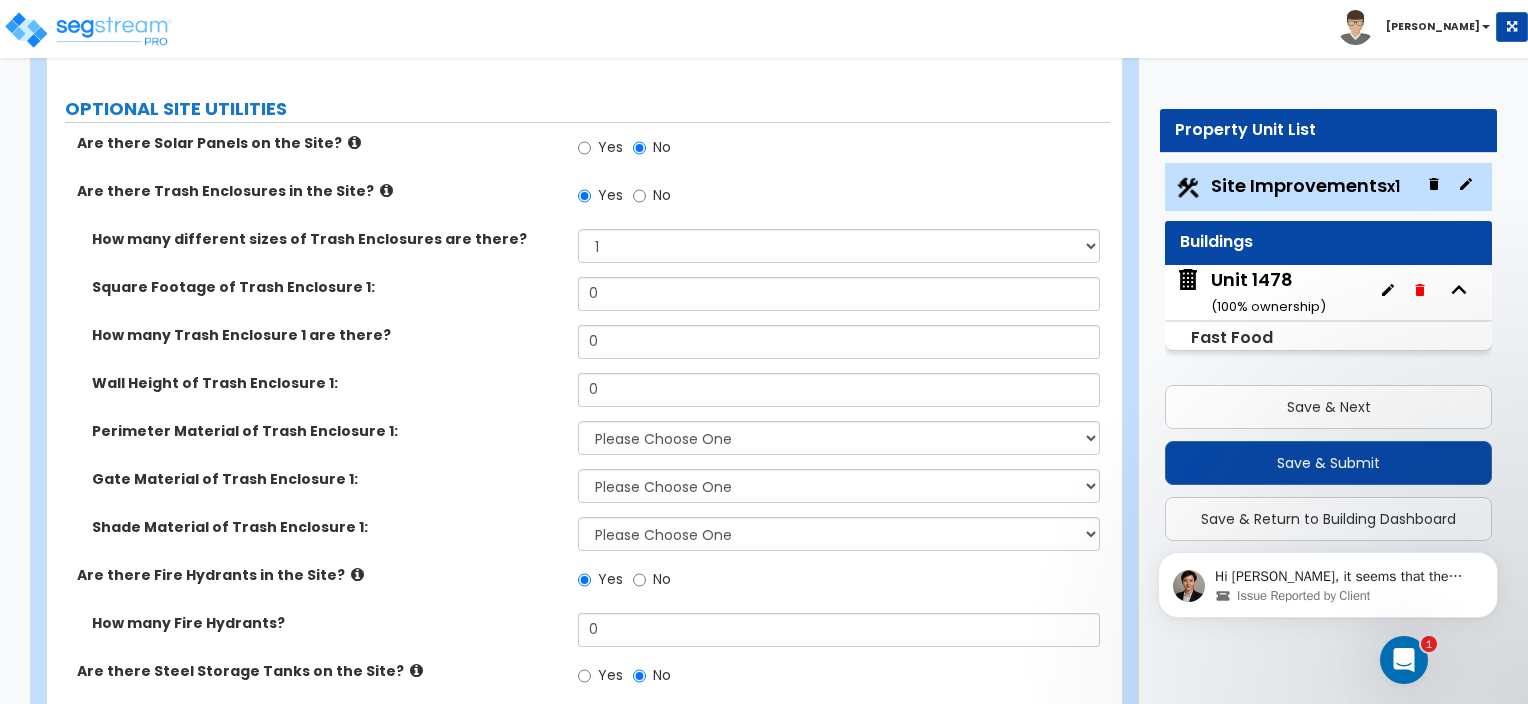 click on "Are there Steel Storage Tanks on the Site? Yes No" at bounding box center [578, 685] 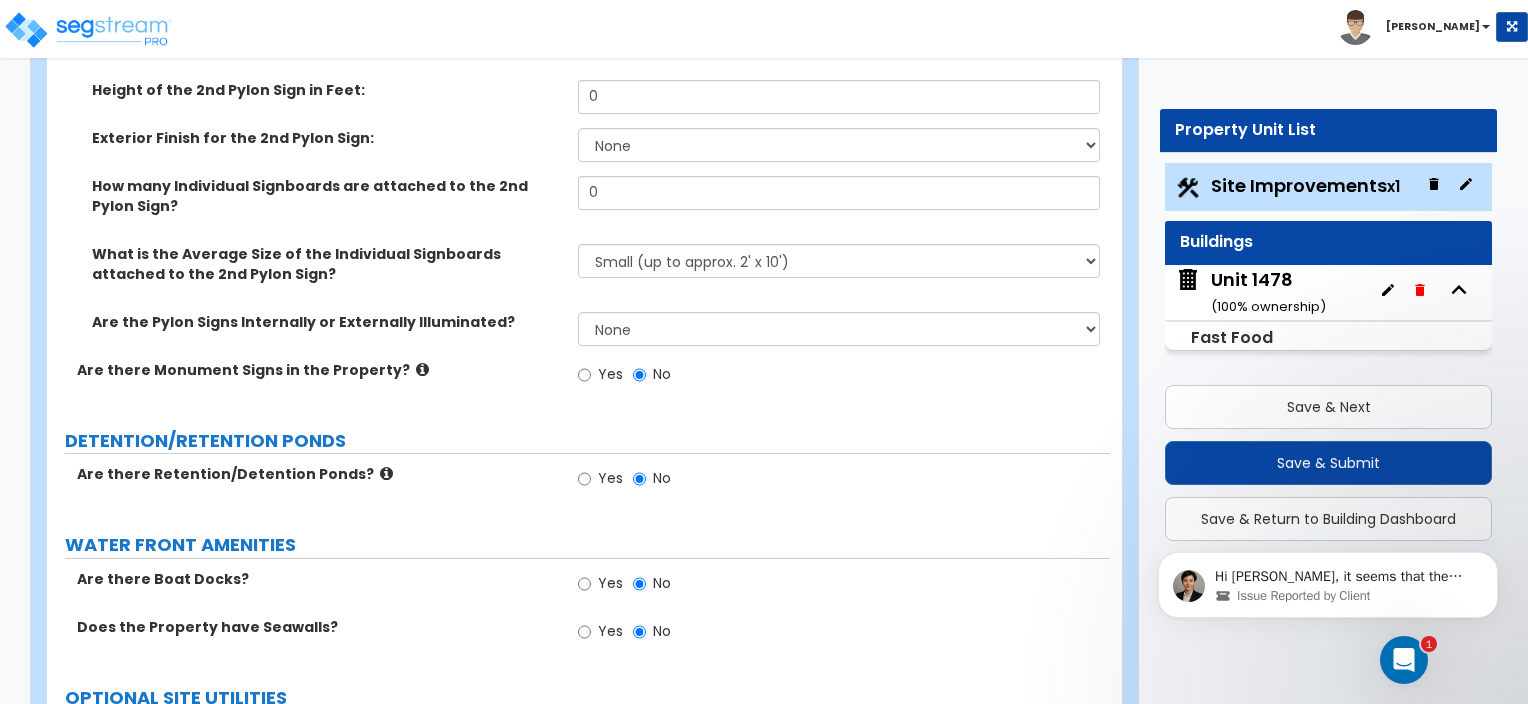 scroll, scrollTop: 3672, scrollLeft: 0, axis: vertical 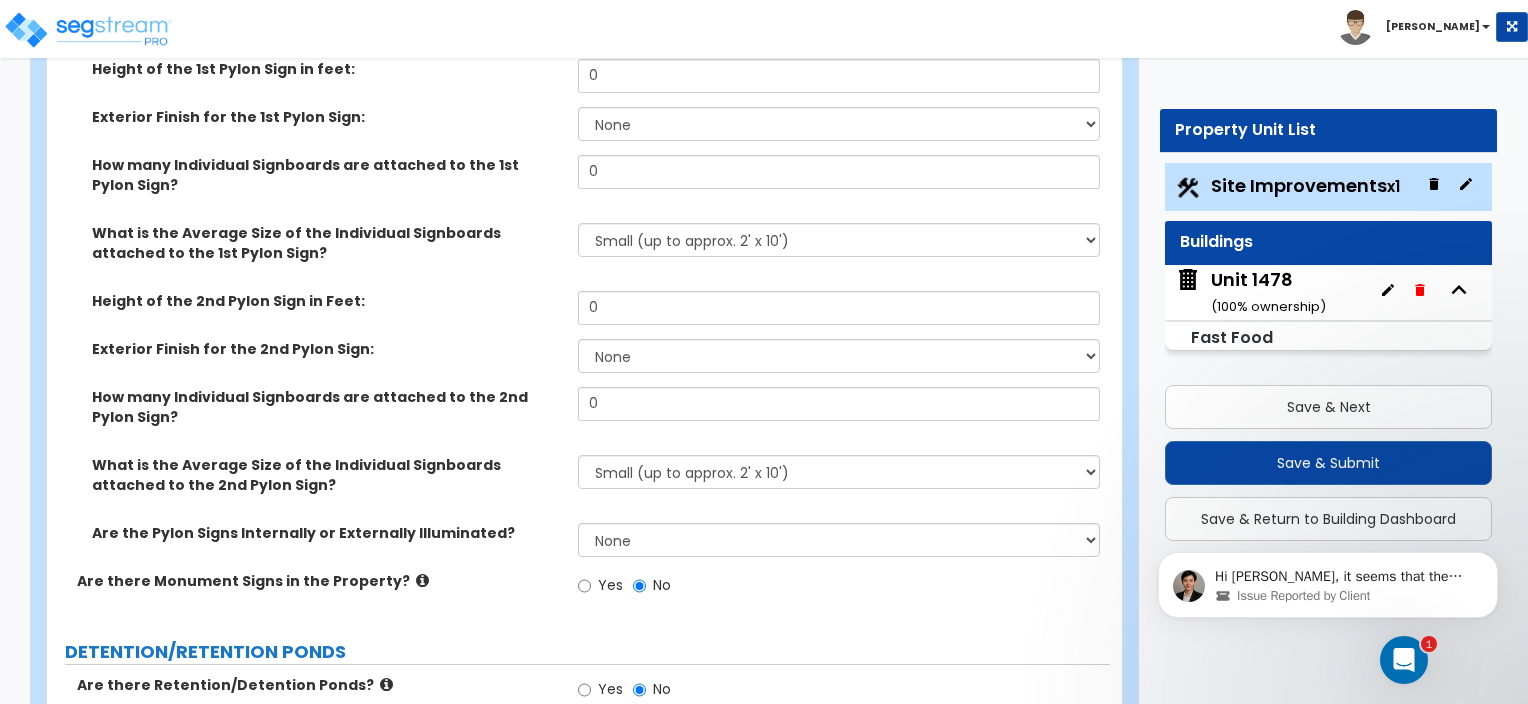 click on "LAND AREA How do you want to enter the Land Area? (Square Feet or Acres) I want to Enter in Acres I want to Enter in Square Feet Site Total Square Footage: 40666 DRIVEWAY PAVING & DRAINAGE How much of the Site is covered in Asphalt Driveway/Parking? None I want to Enter an Approximate Percentage I want to Enter the Square Footage Total Square Footage of Asphalt Driveway/Parking: 21945.05 Do you want Enhanced Thickness for Asphalt Driveway/Parking? Yes No How much of the Site is covered in Concrete Driveway/Parking? None I want to Enter an Approximate Percentage I want to Enter the Square Footage Total Square Footage of Concrete Driveway/Parking: 21945.05 Do you want Enhanced Thickness for Concrete Driveway/Parking? Yes No How much of the Site is covered in Brick Driveway/Parking? None I want to Enter an Approximate Percentage I want to Enter the Square Footage How much of the Site is covered in Stone Driveway/Parking? None I want to Enter an Approximate Percentage I want to Enter the Square Footage None Yes 1" at bounding box center [578, -914] 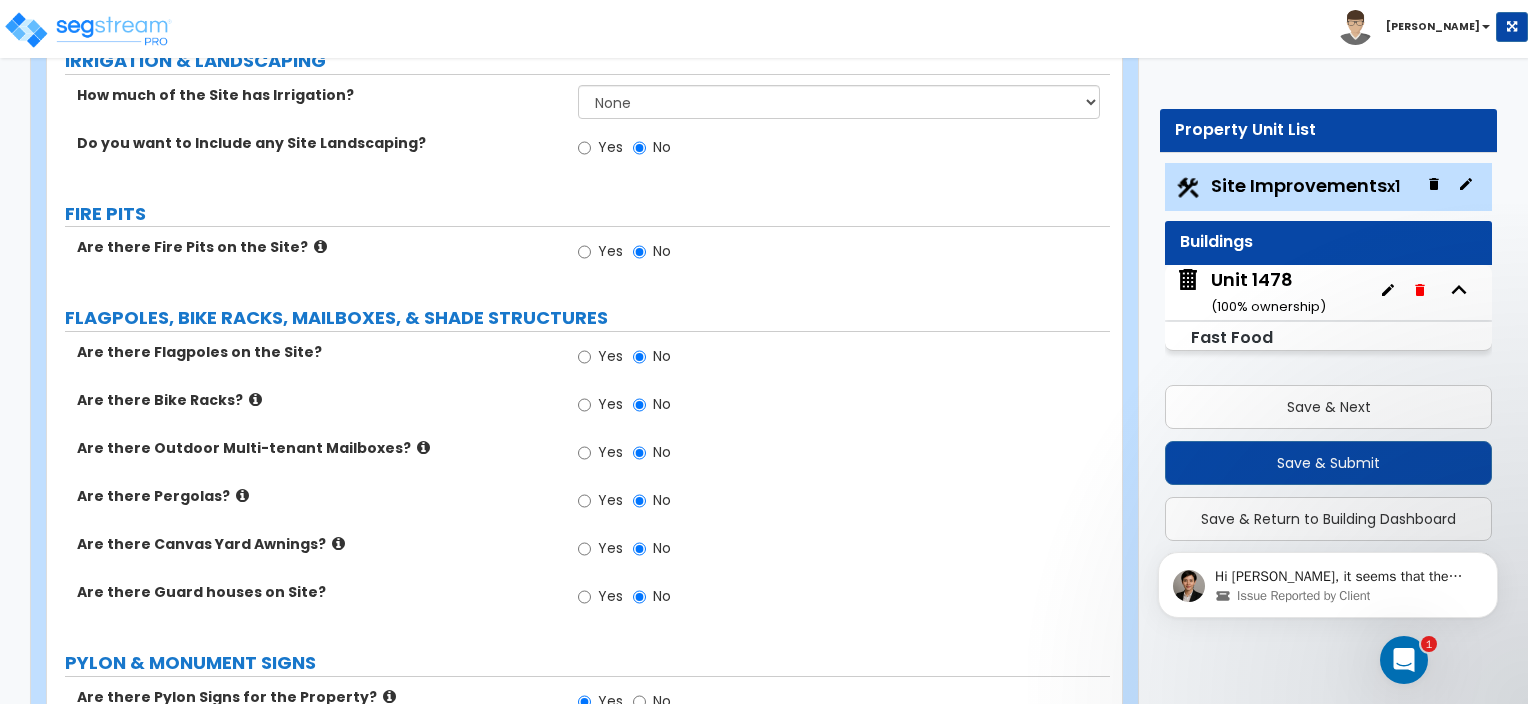 scroll, scrollTop: 2772, scrollLeft: 0, axis: vertical 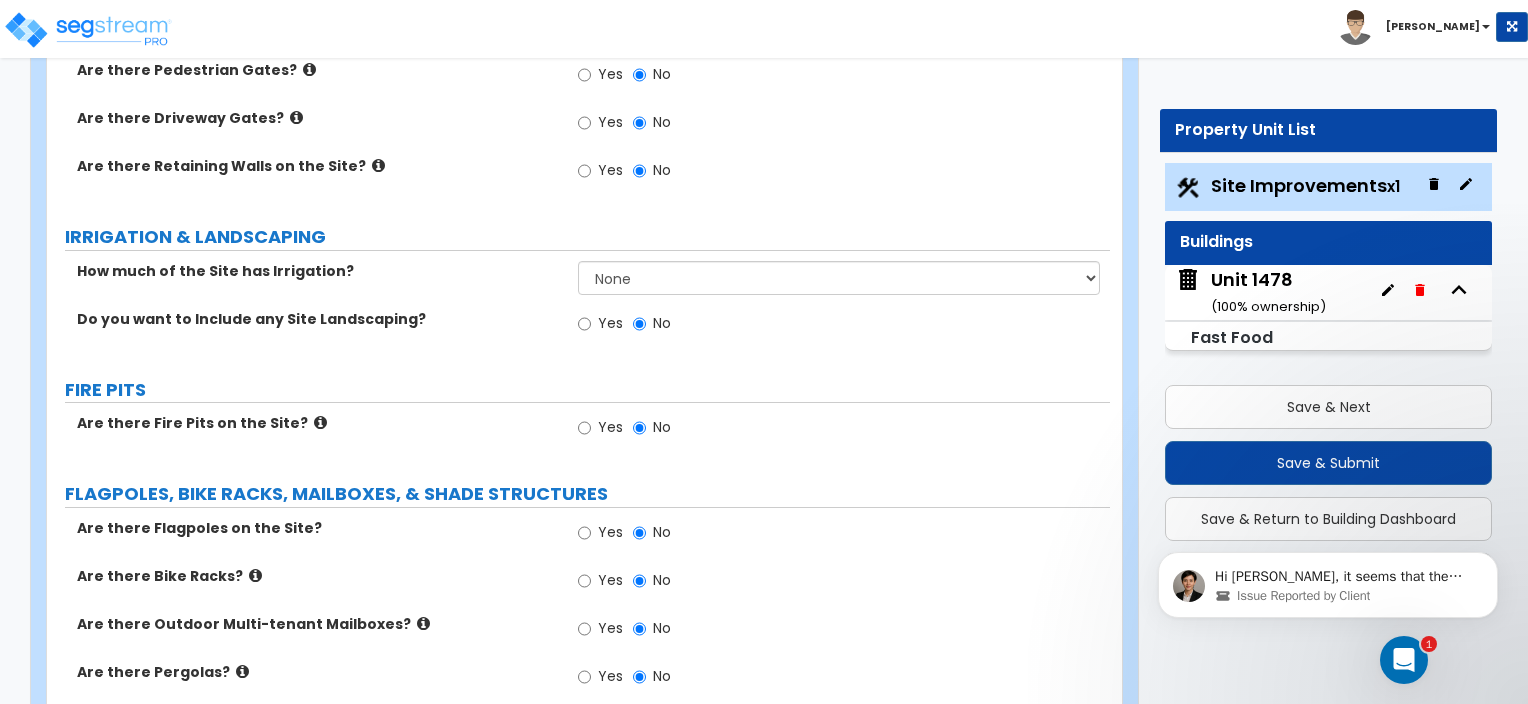 click on "Yes No" at bounding box center (843, 583) 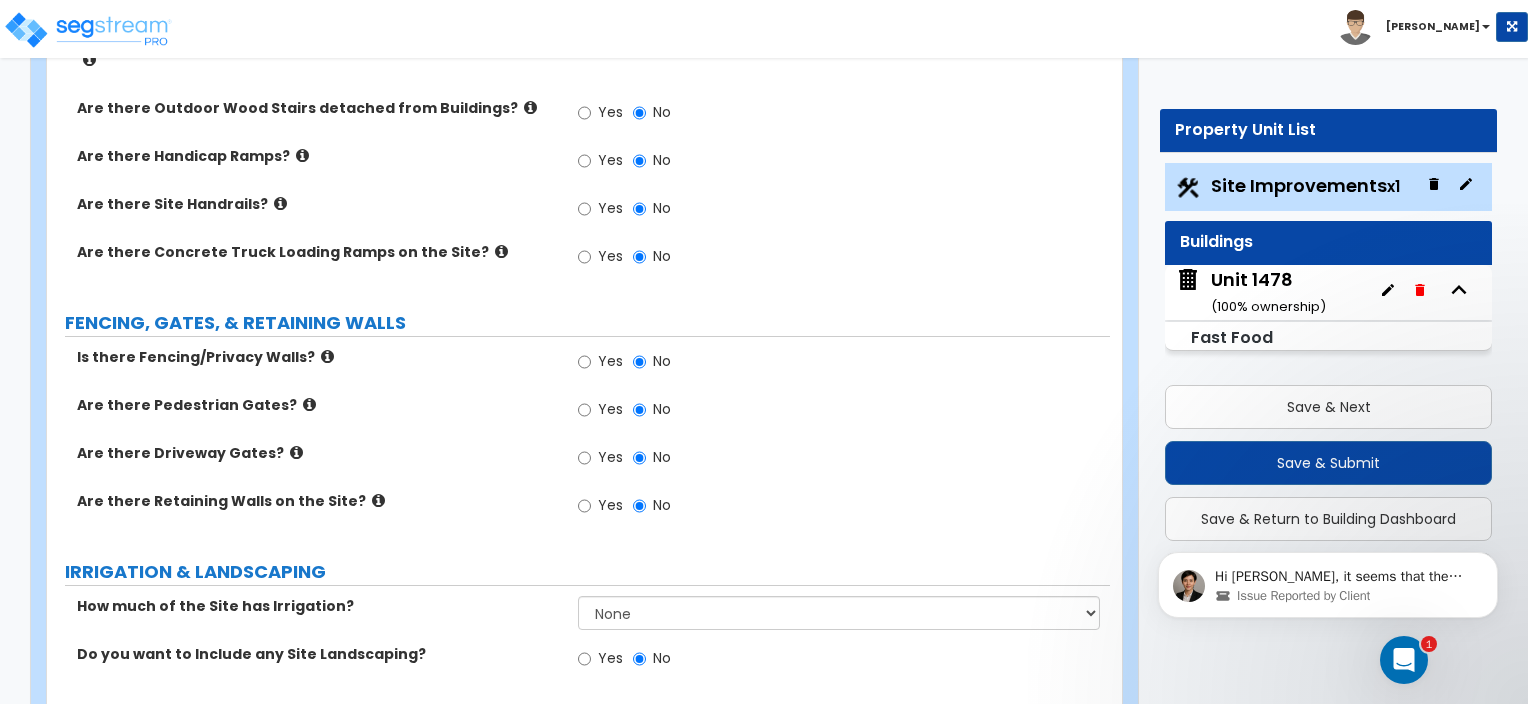 scroll, scrollTop: 2472, scrollLeft: 0, axis: vertical 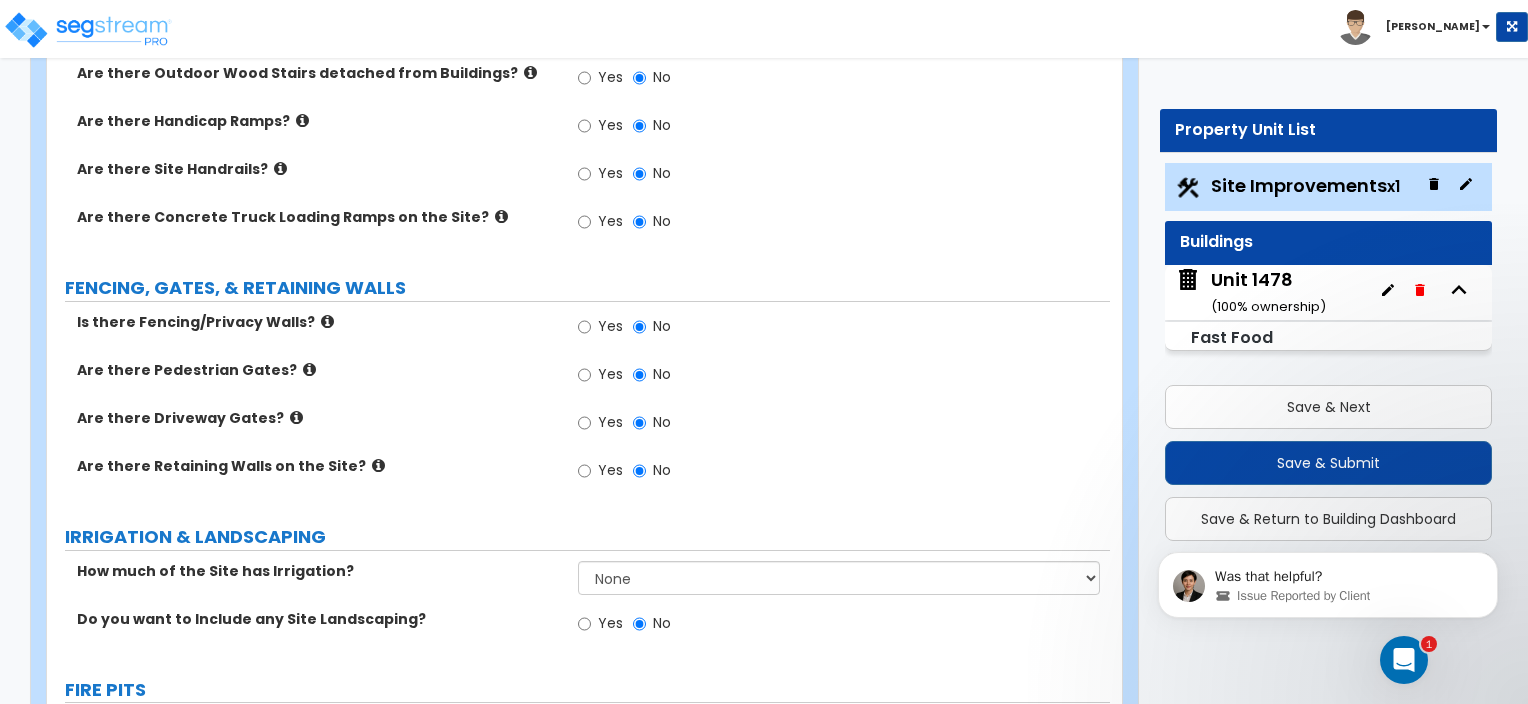 click 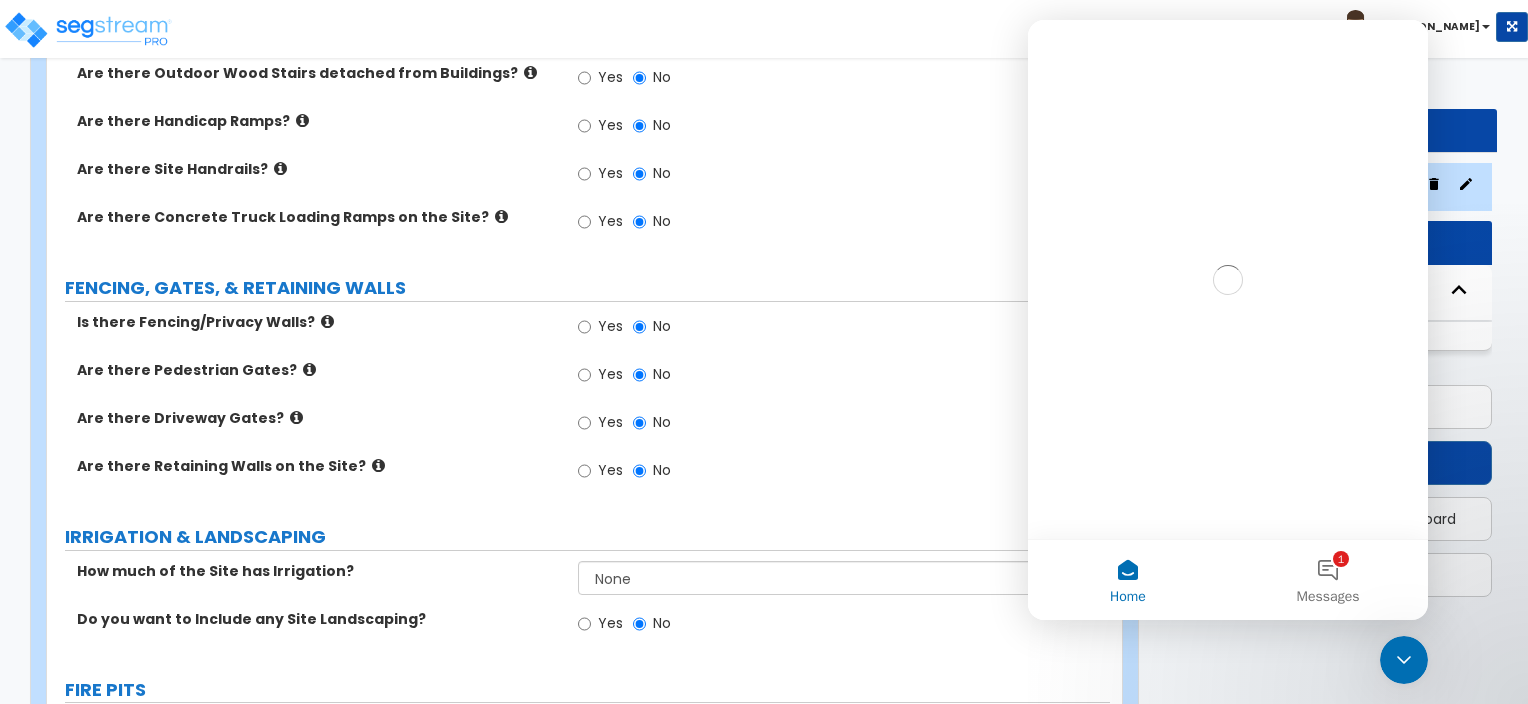 scroll, scrollTop: 0, scrollLeft: 0, axis: both 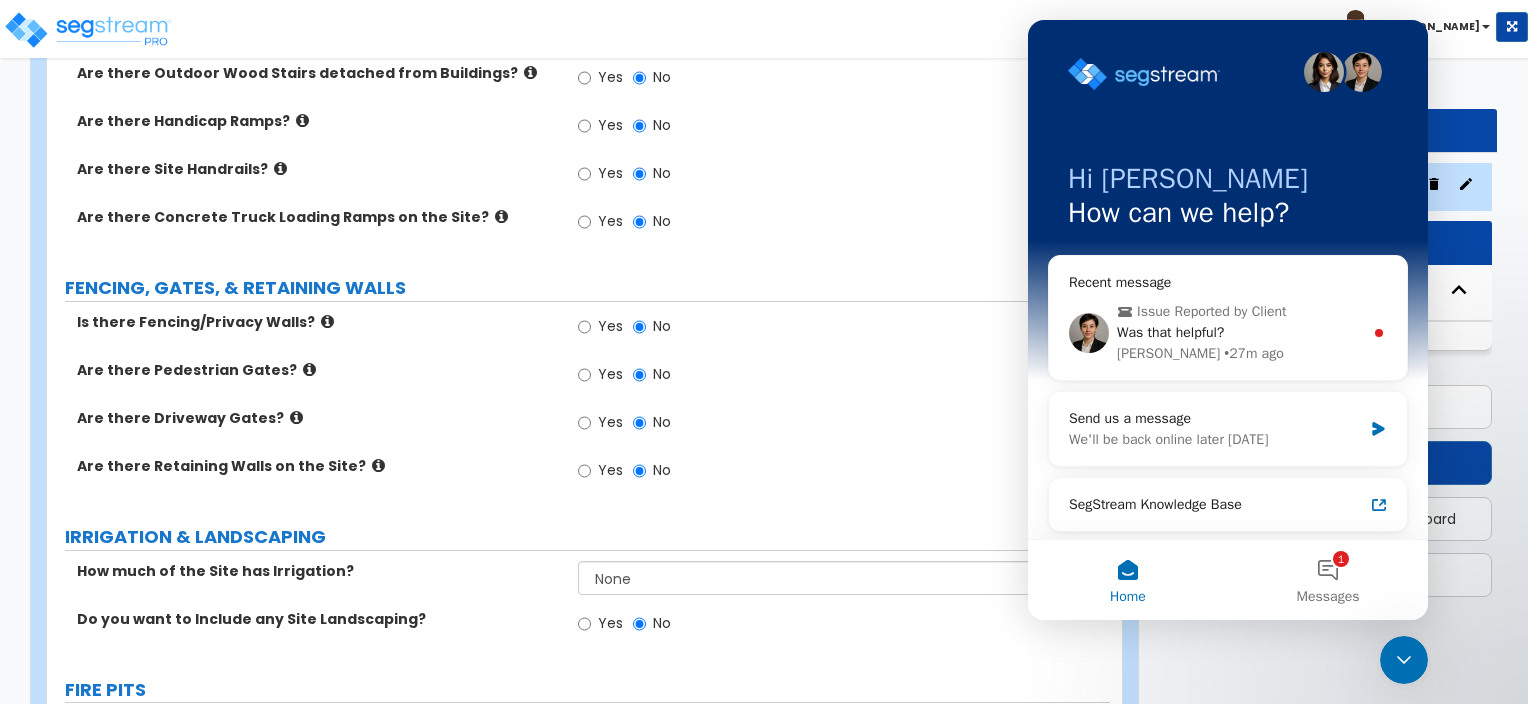 click 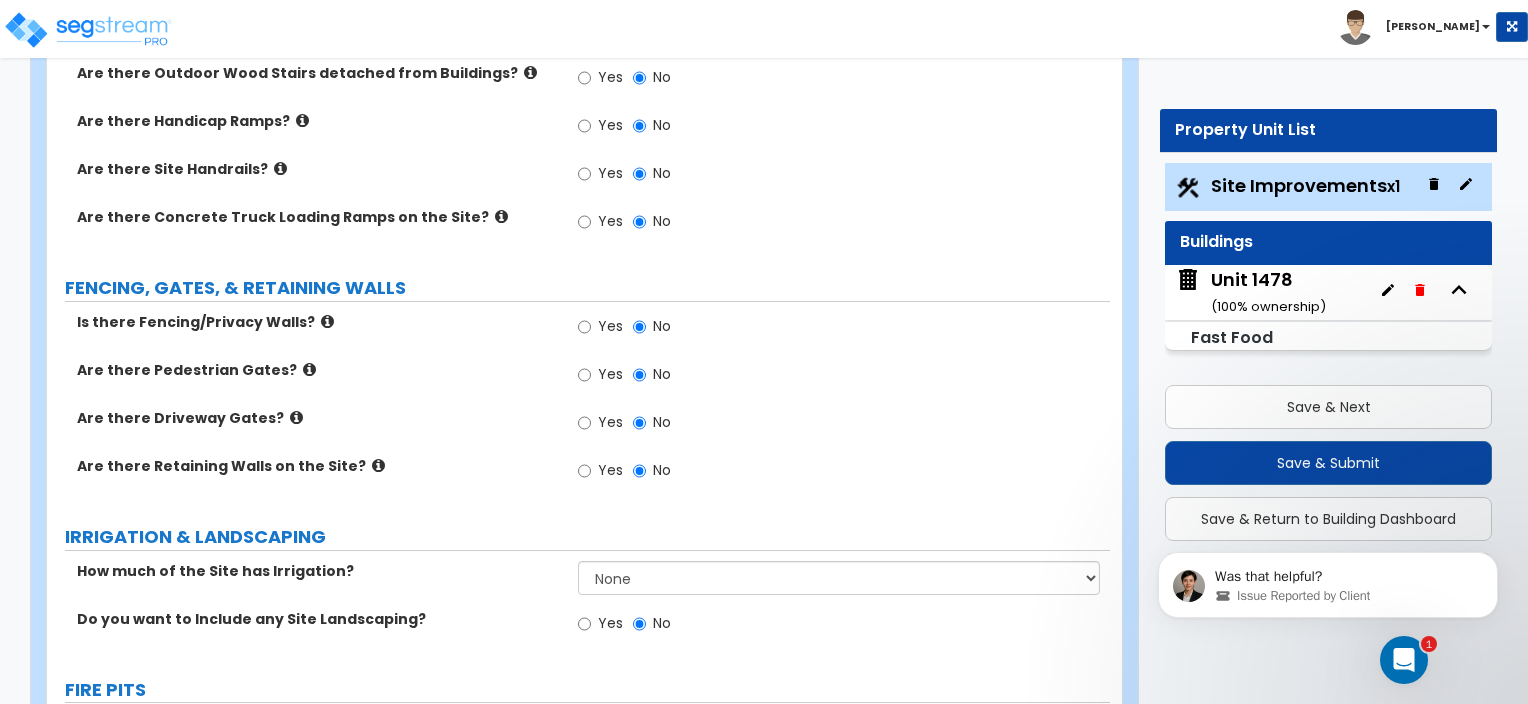 scroll, scrollTop: 0, scrollLeft: 0, axis: both 